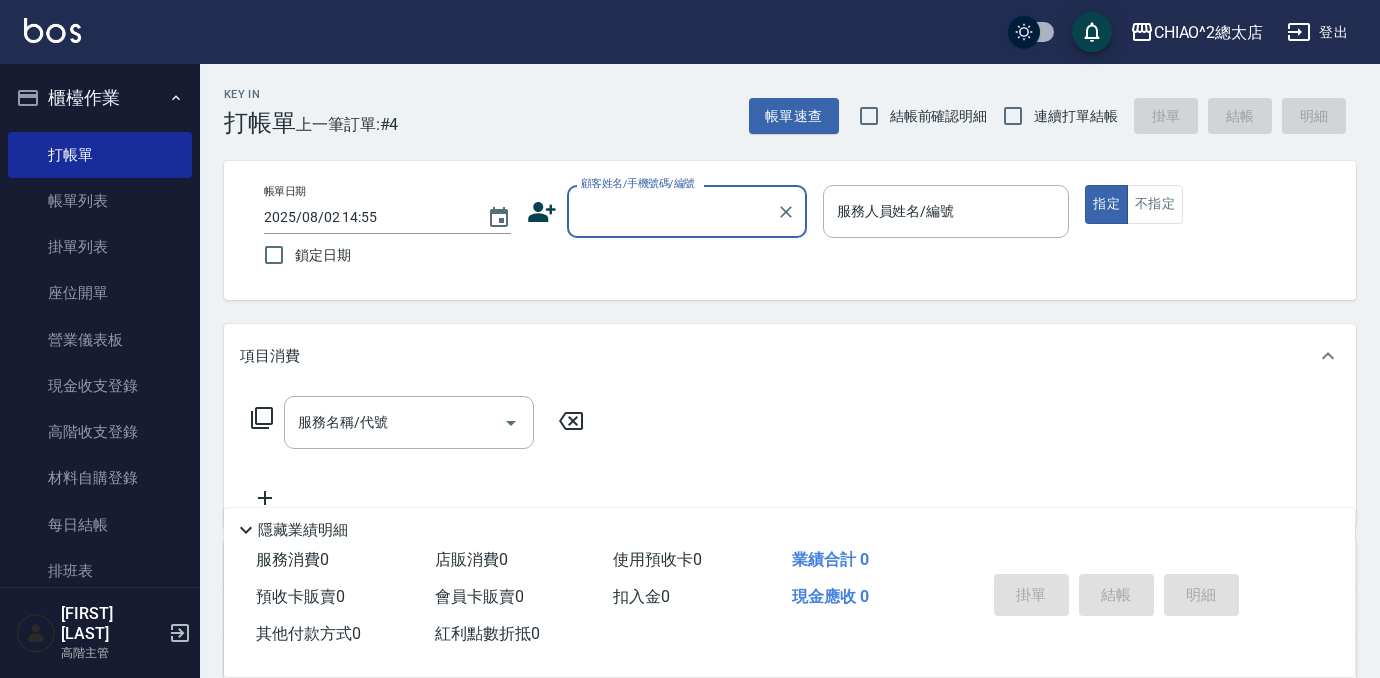 scroll, scrollTop: 0, scrollLeft: 0, axis: both 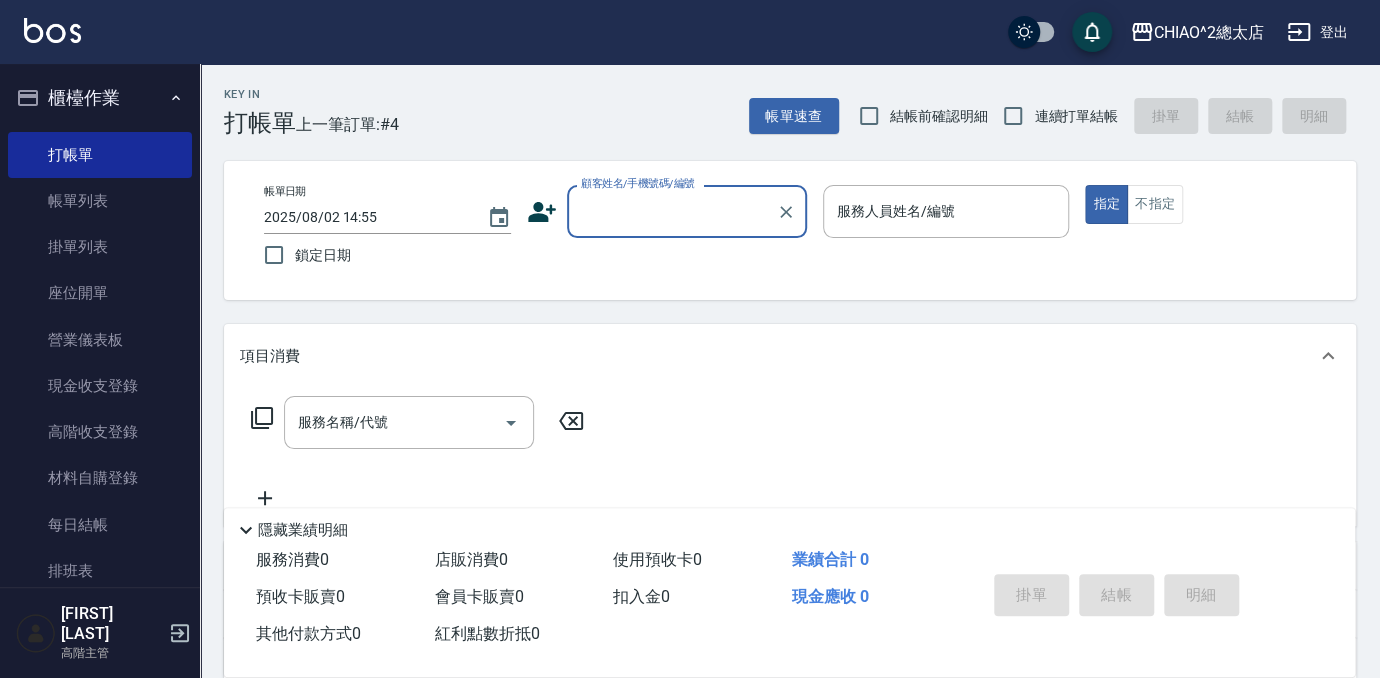 click on "顧客姓名/手機號碼/編號" at bounding box center [672, 211] 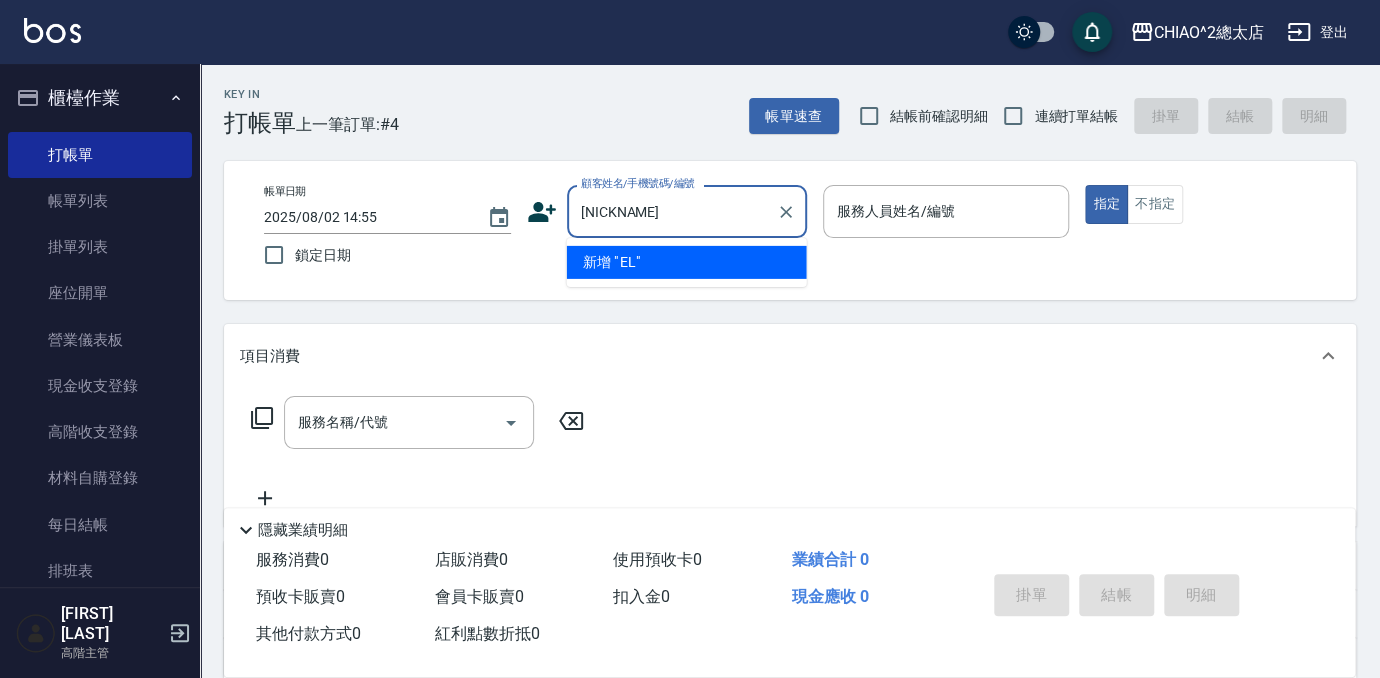 type on "E" 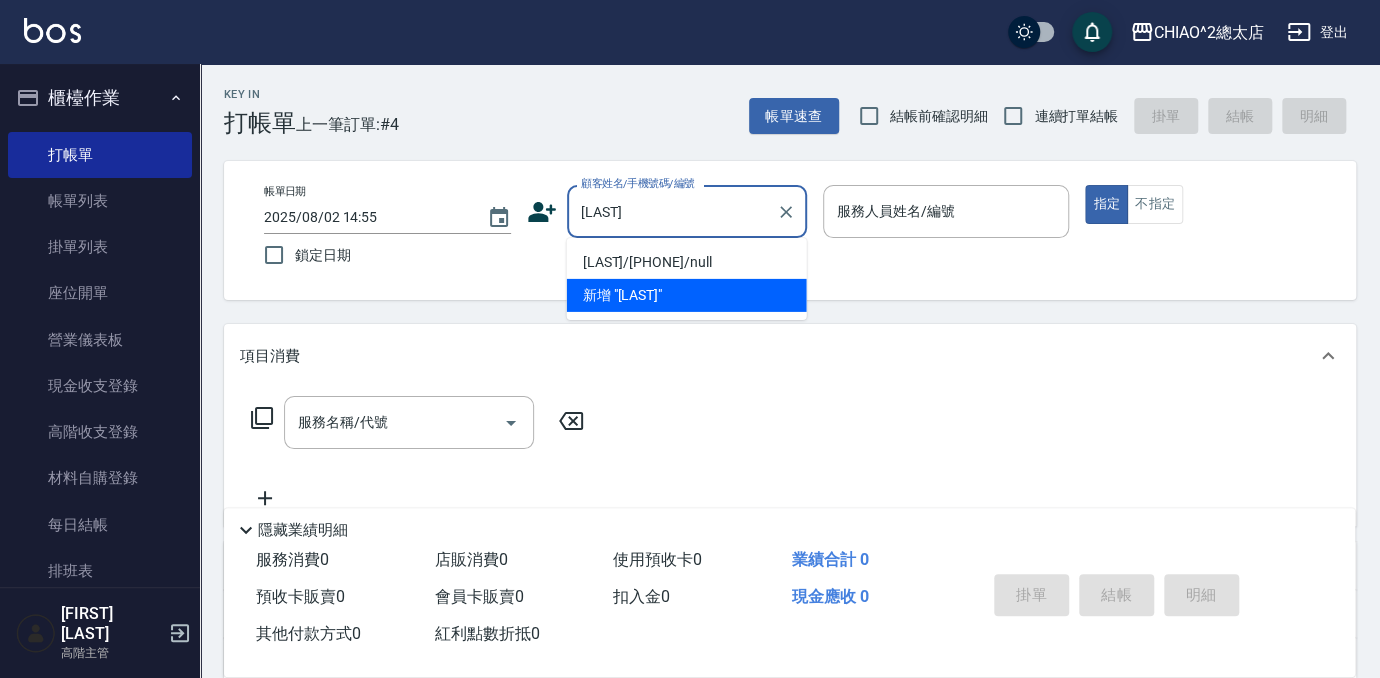 type on "[LAST]" 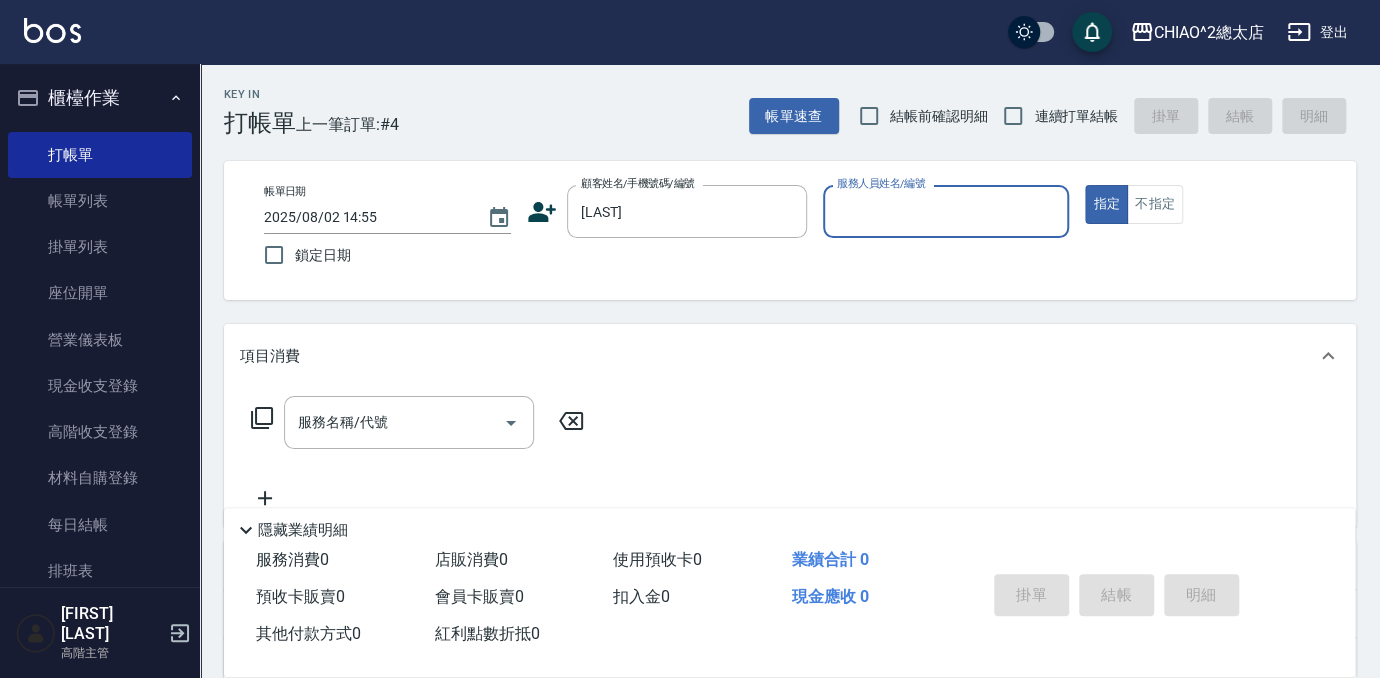 click on "服務人員姓名/編號" at bounding box center [946, 211] 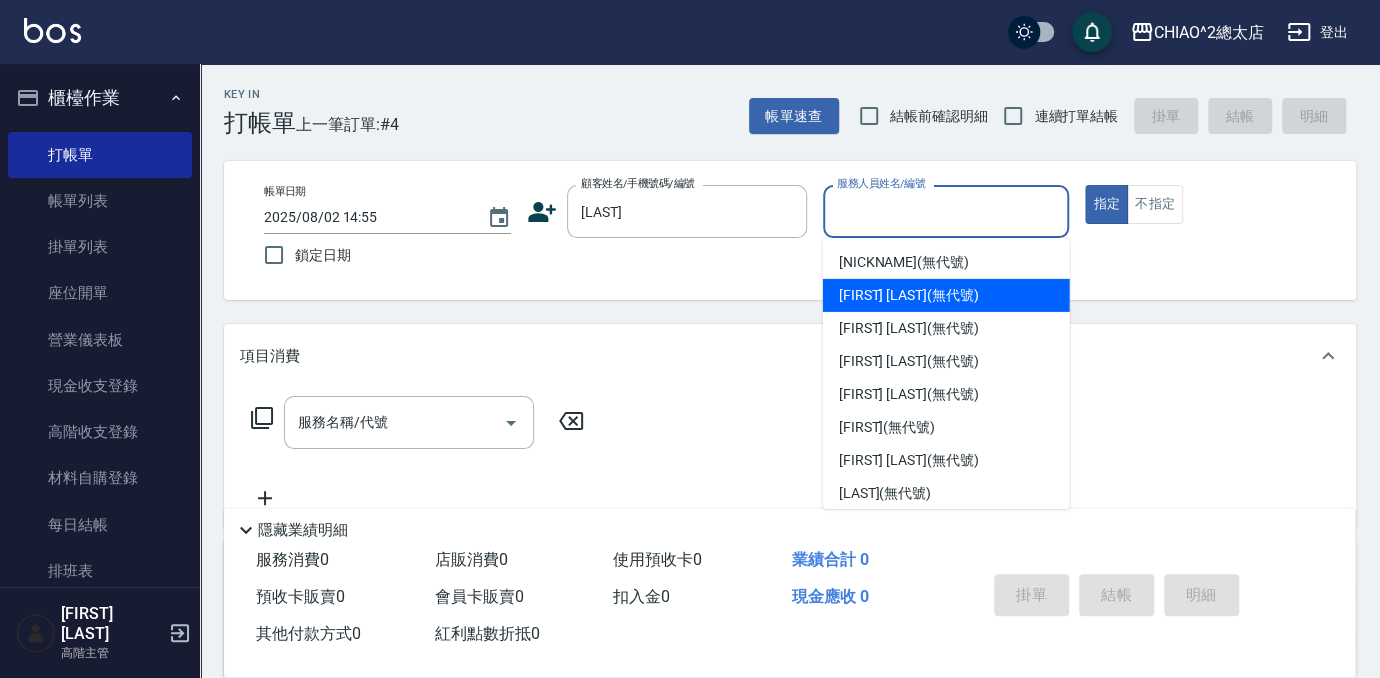 click on "[FIRST] [LAST]" at bounding box center [909, 295] 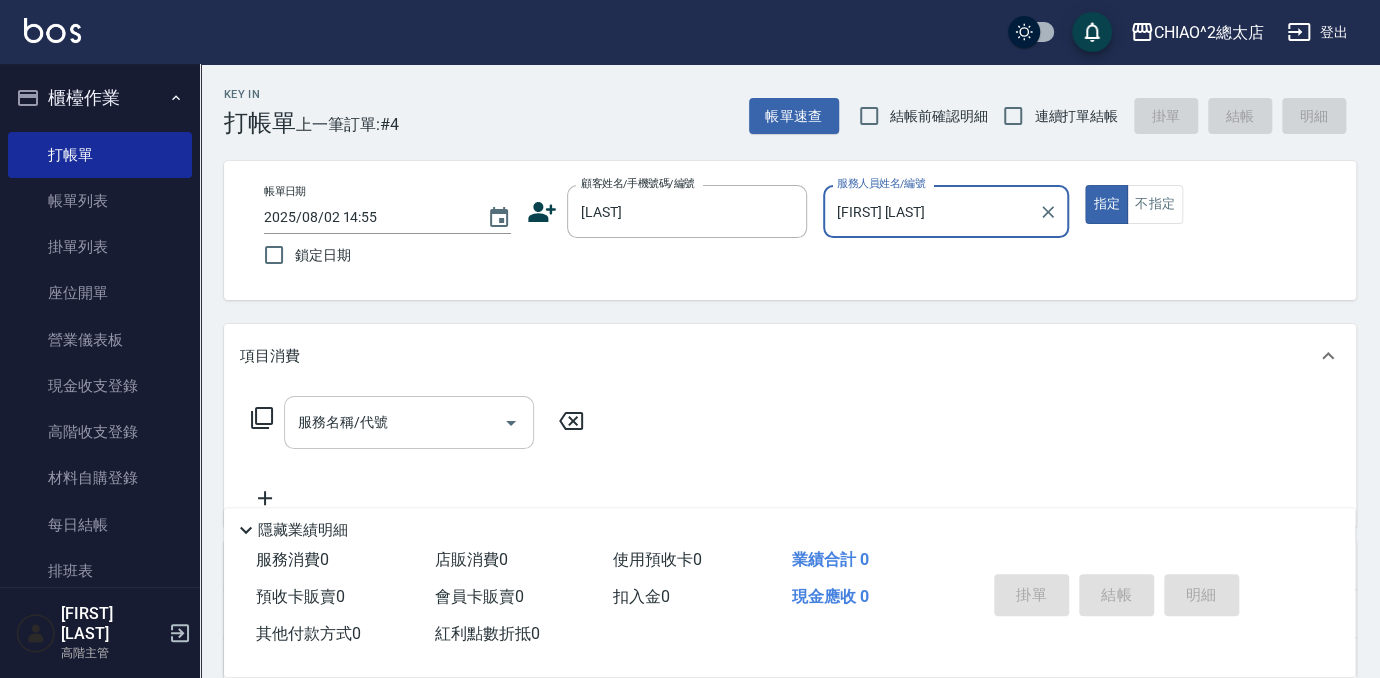 click on "服務名稱/代號" at bounding box center [409, 422] 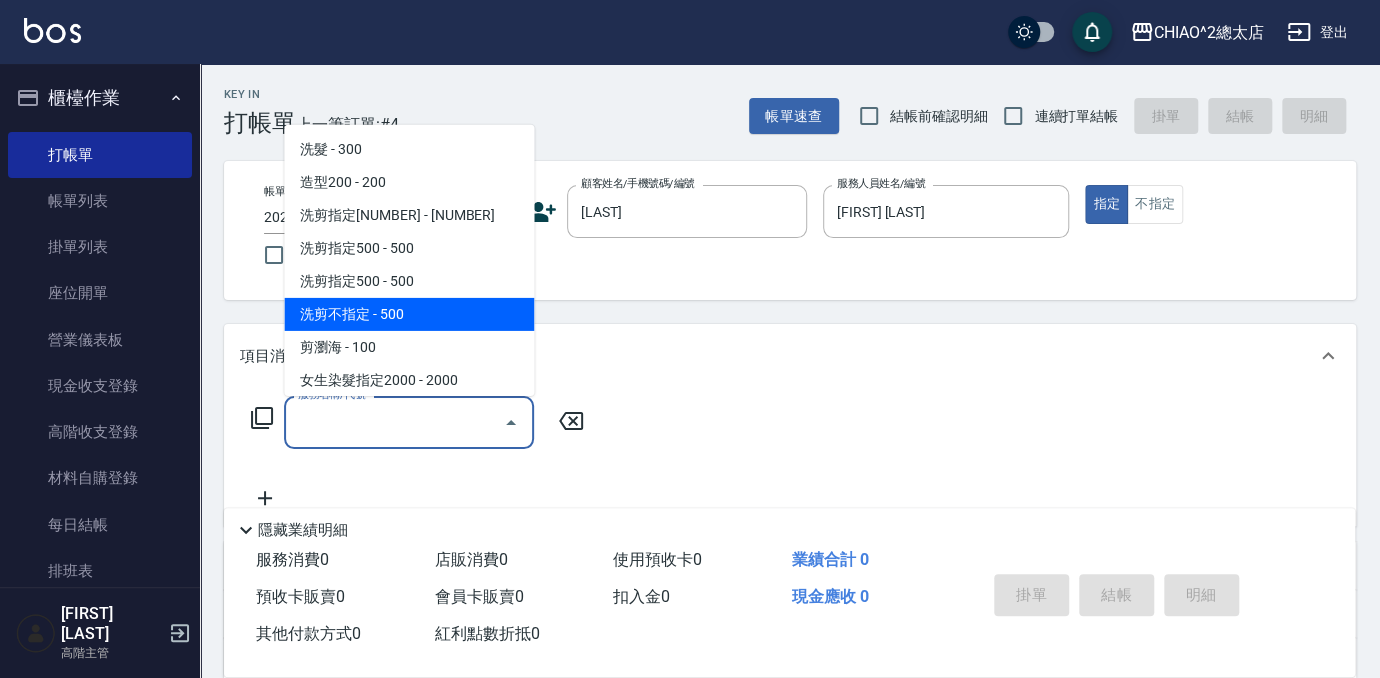 click on "洗剪不指定 - 500" at bounding box center (409, 314) 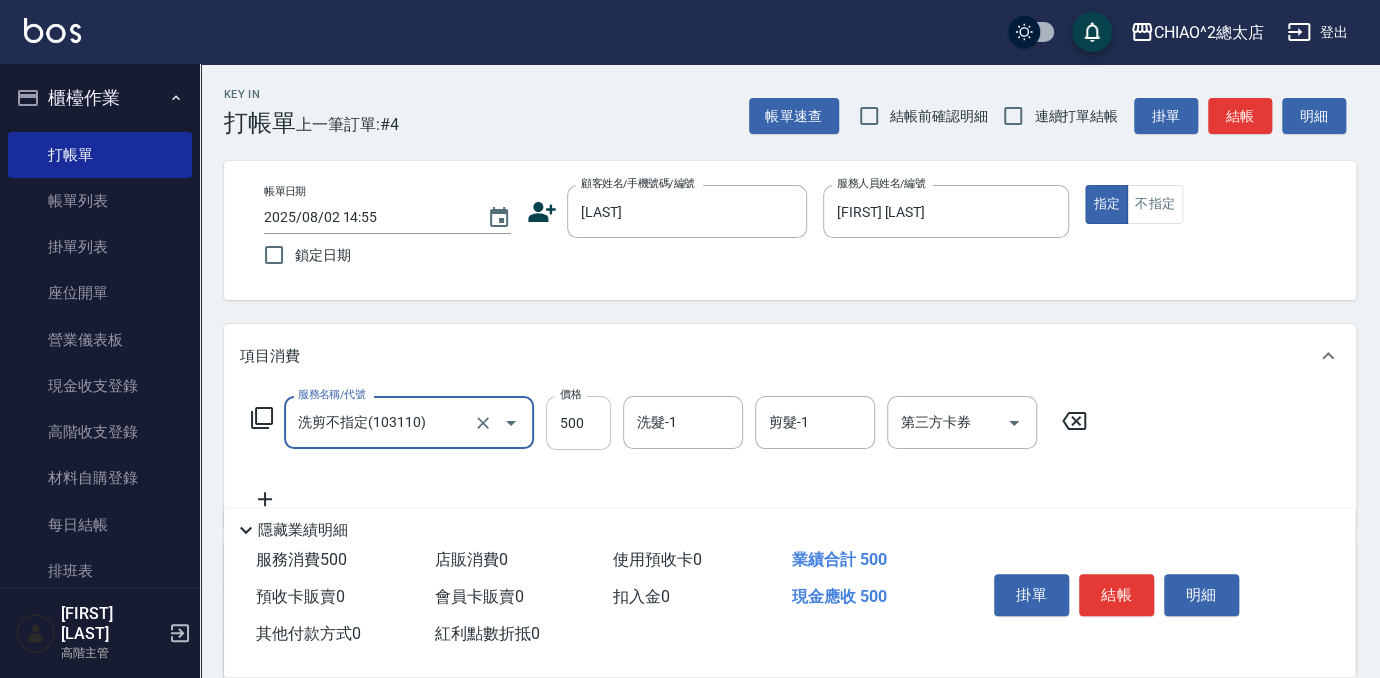 click on "500" at bounding box center [578, 423] 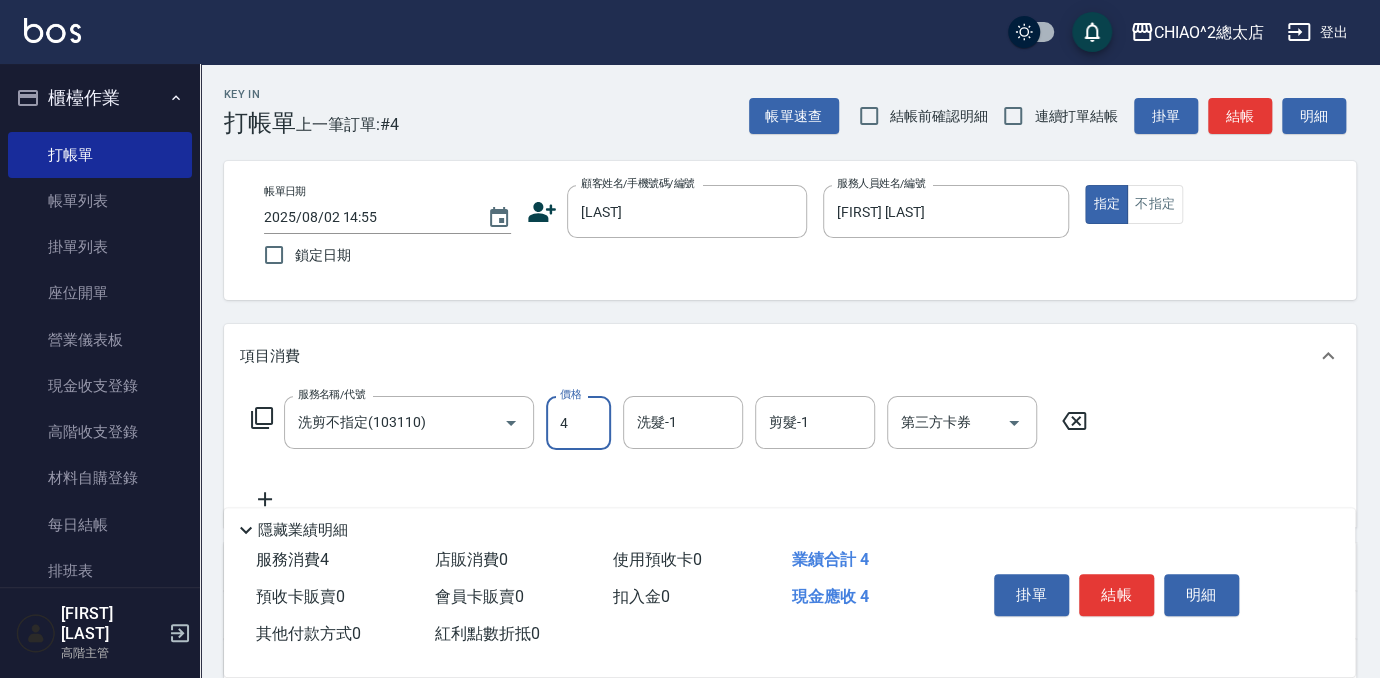 type on "400" 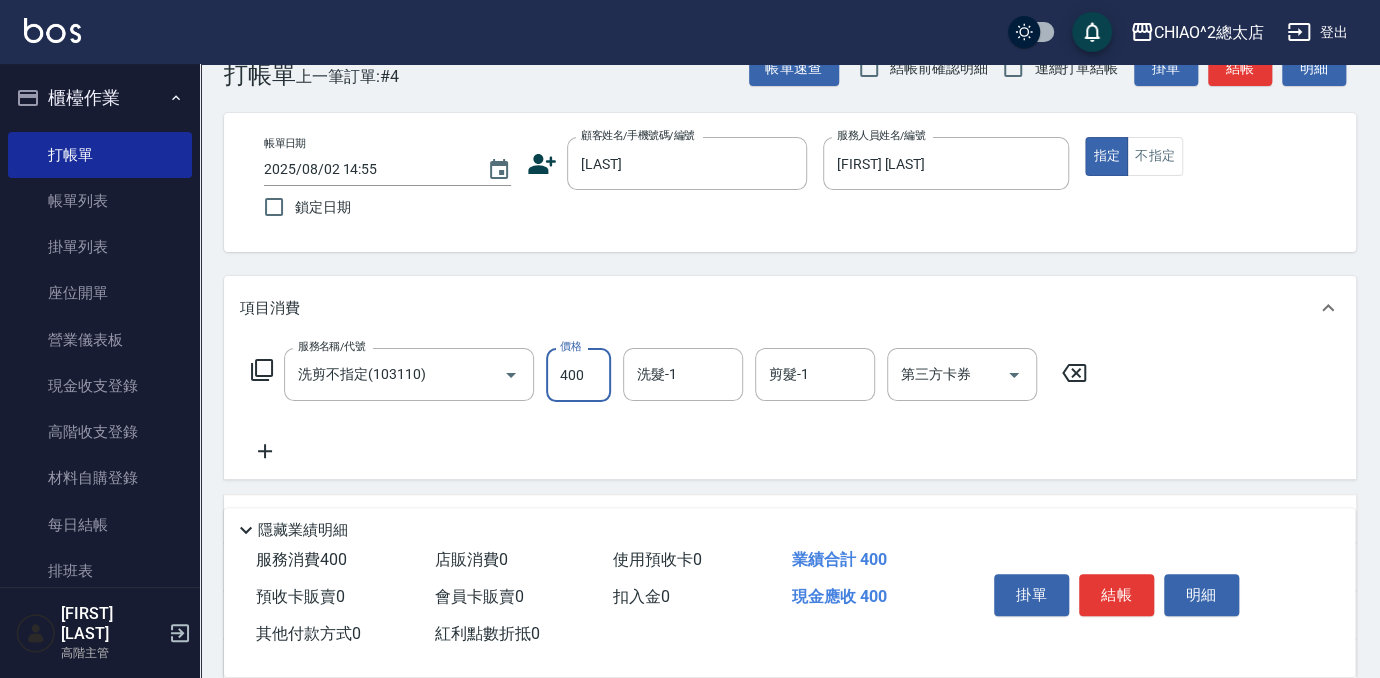 scroll, scrollTop: 90, scrollLeft: 0, axis: vertical 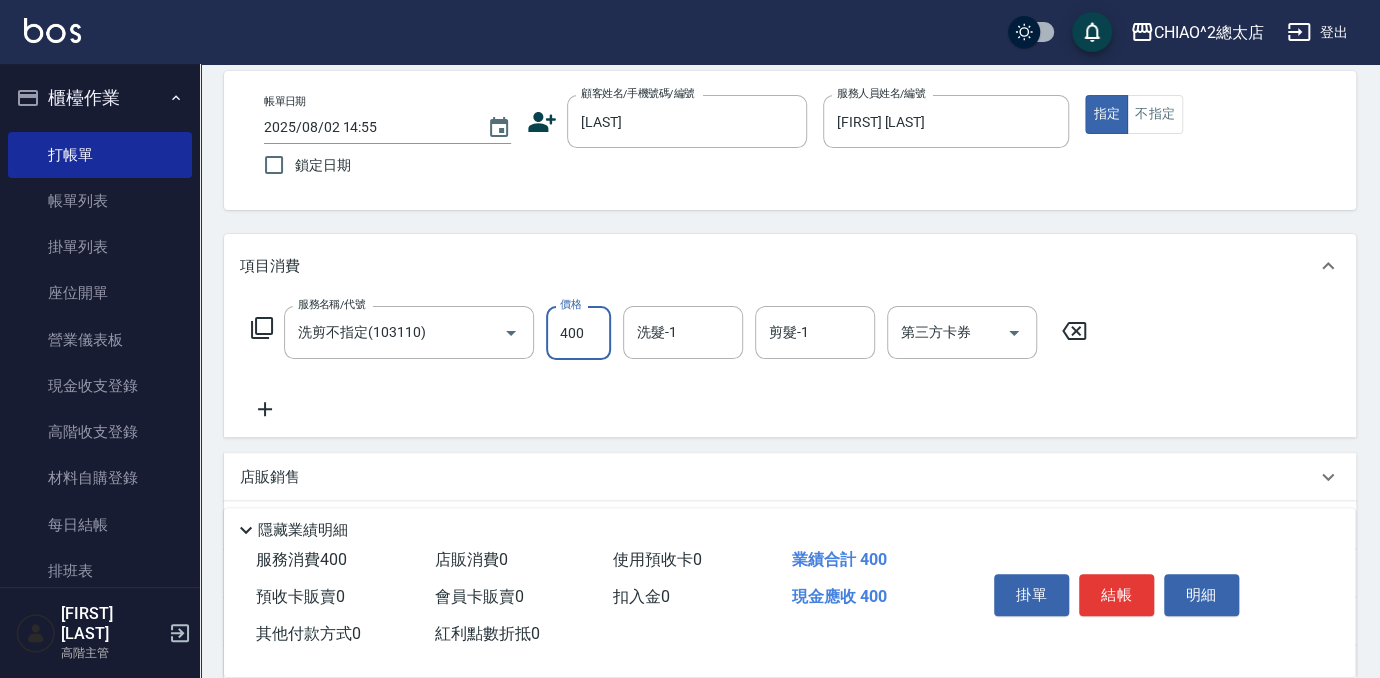 click 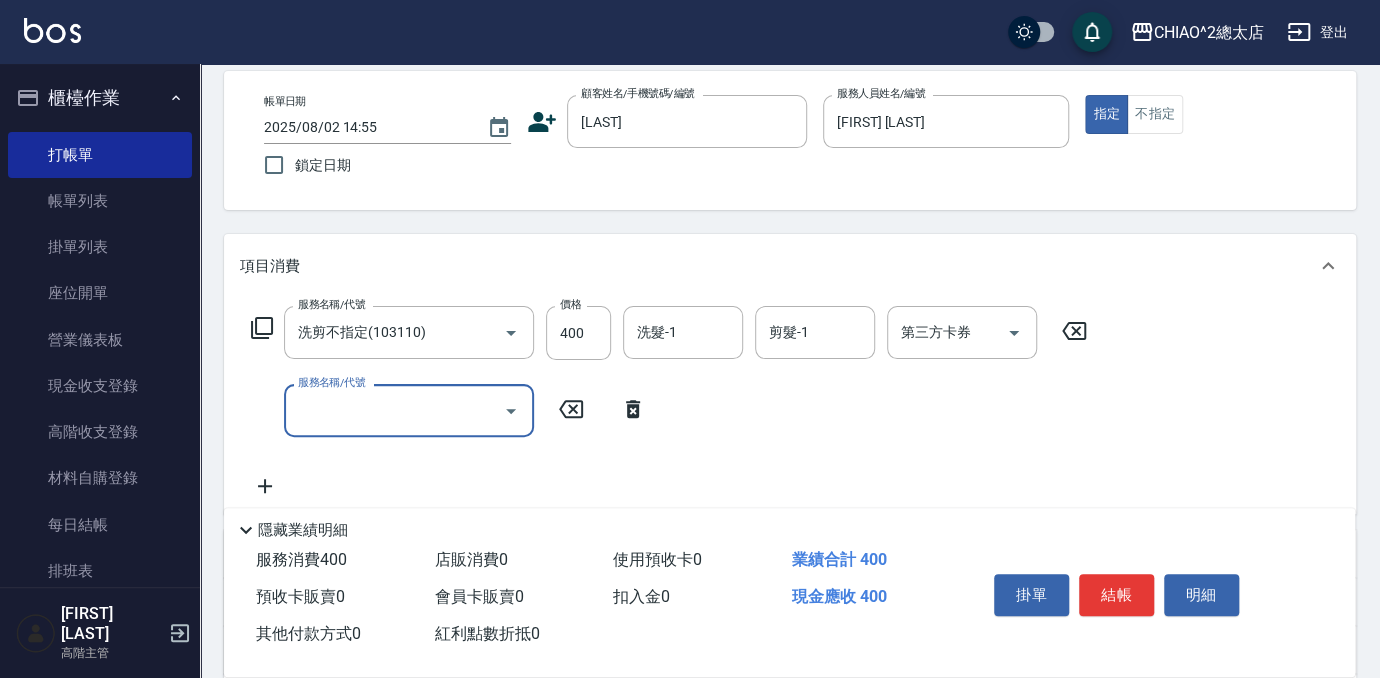 click on "服務名稱/代號" at bounding box center (394, 410) 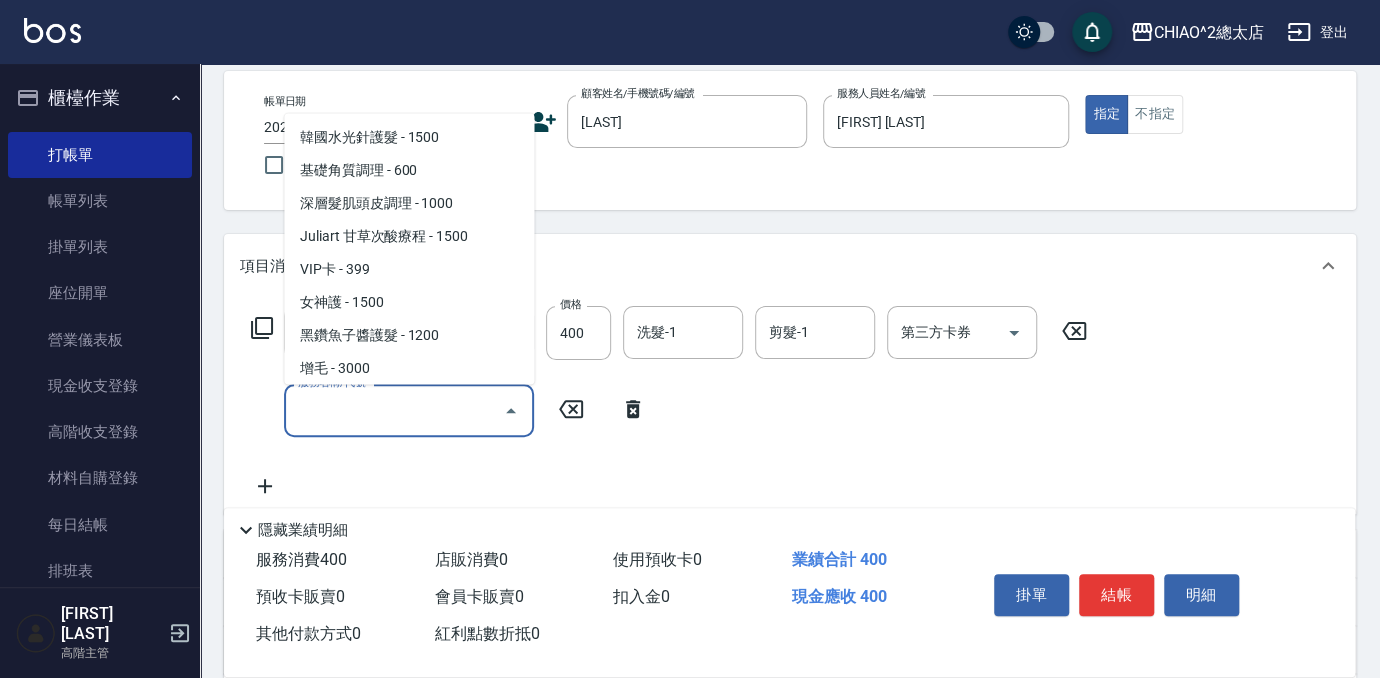 scroll, scrollTop: 636, scrollLeft: 0, axis: vertical 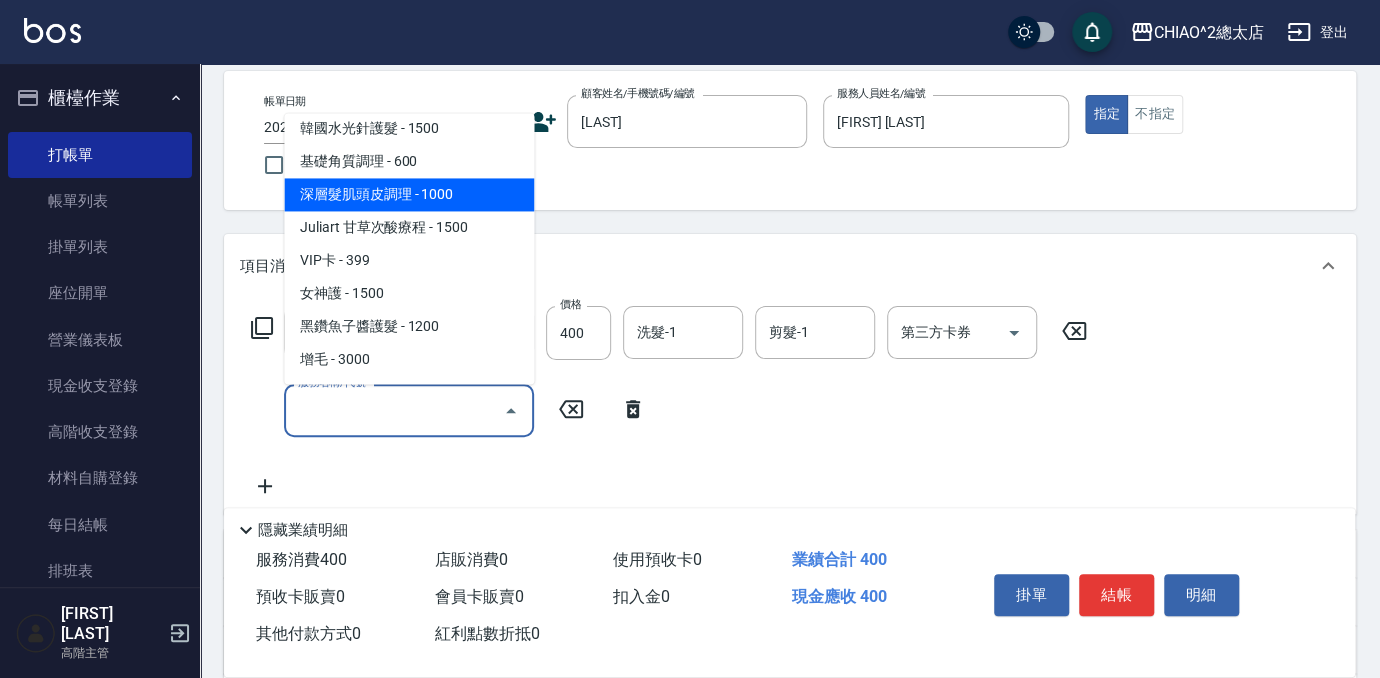 click on "深層髮肌頭皮調理 - 1000" at bounding box center [409, 194] 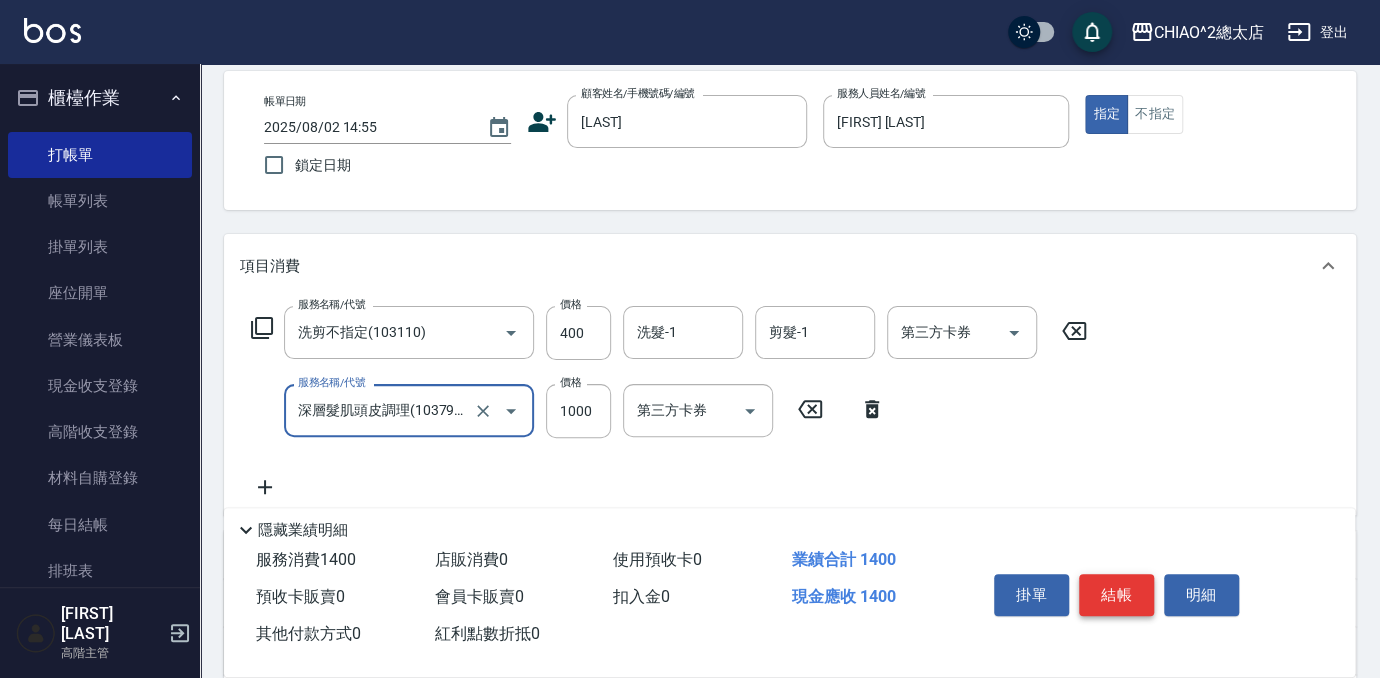 click on "結帳" at bounding box center [1116, 595] 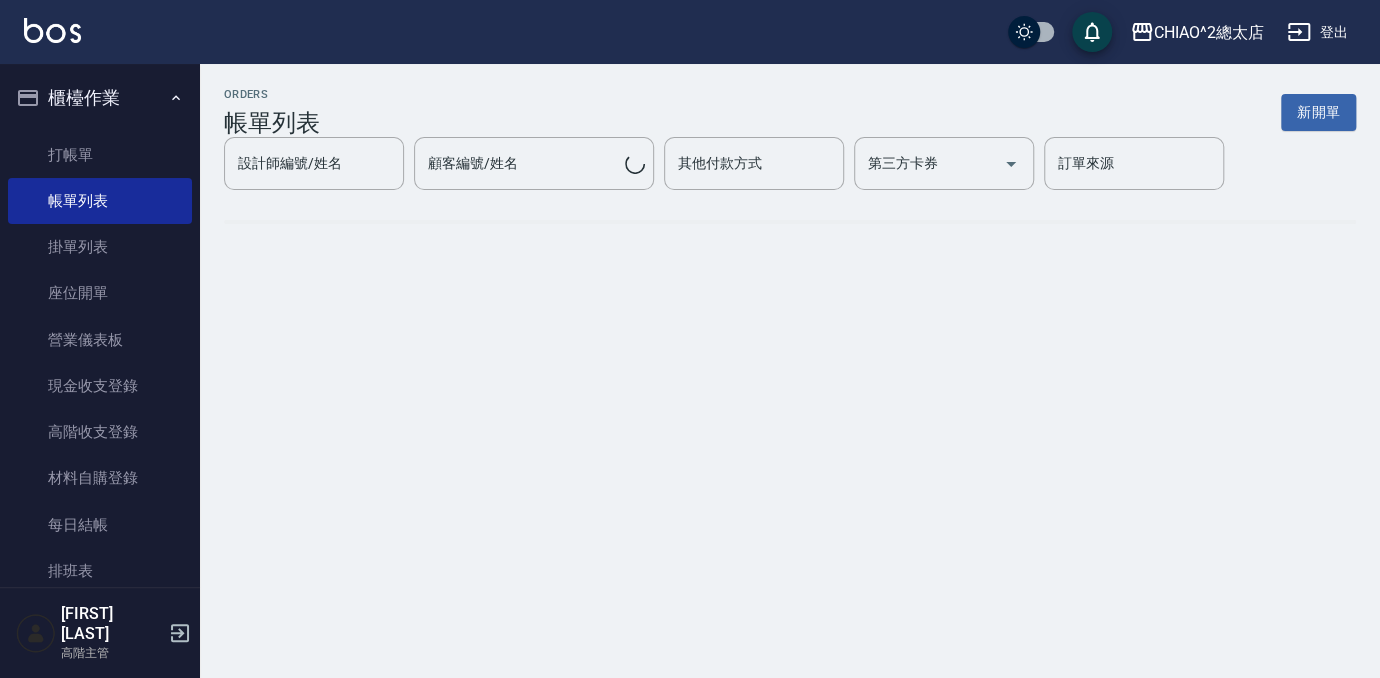 scroll, scrollTop: 0, scrollLeft: 0, axis: both 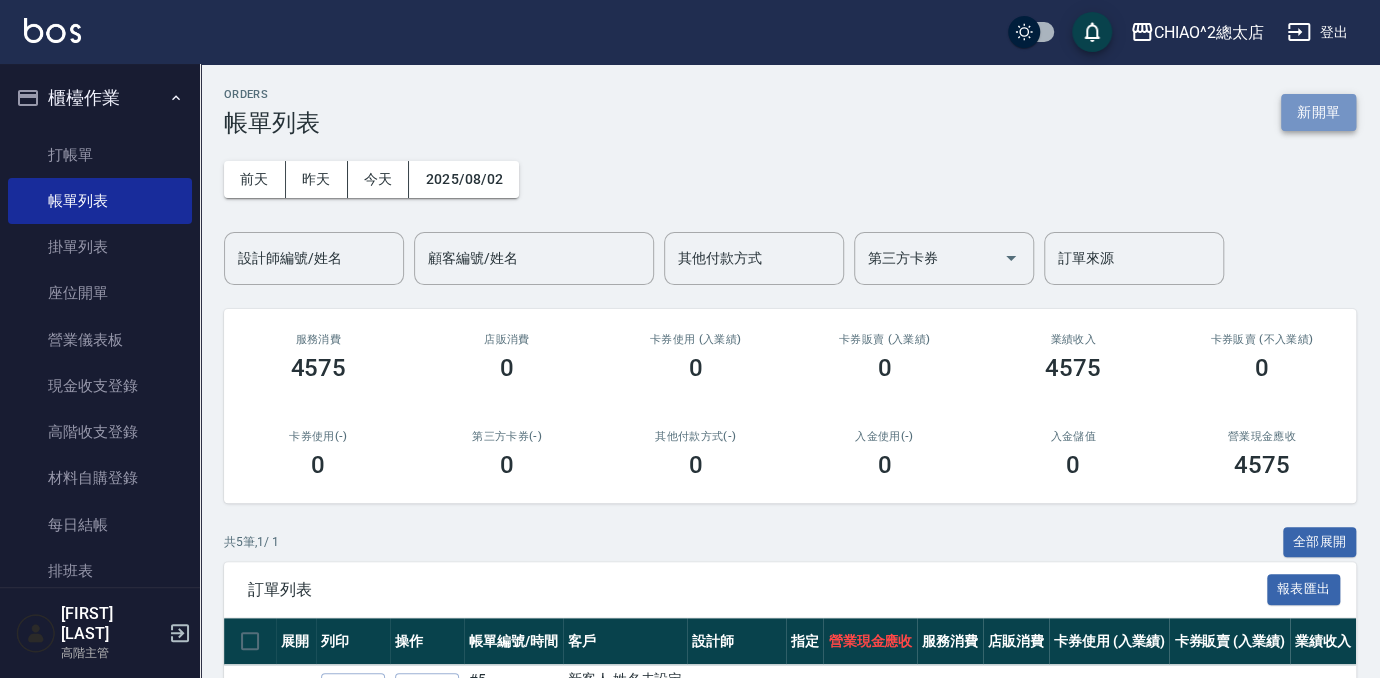 click on "新開單" at bounding box center [1318, 112] 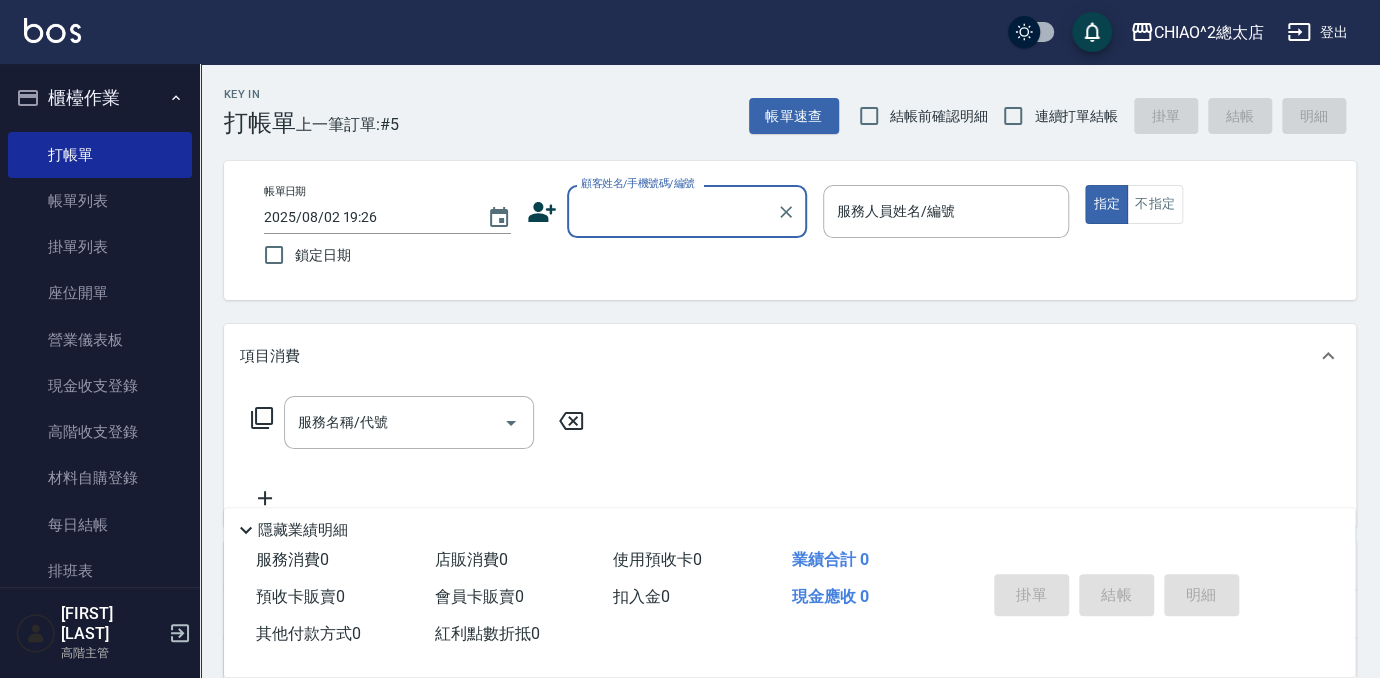 click on "顧客姓名/手機號碼/編號" at bounding box center [672, 211] 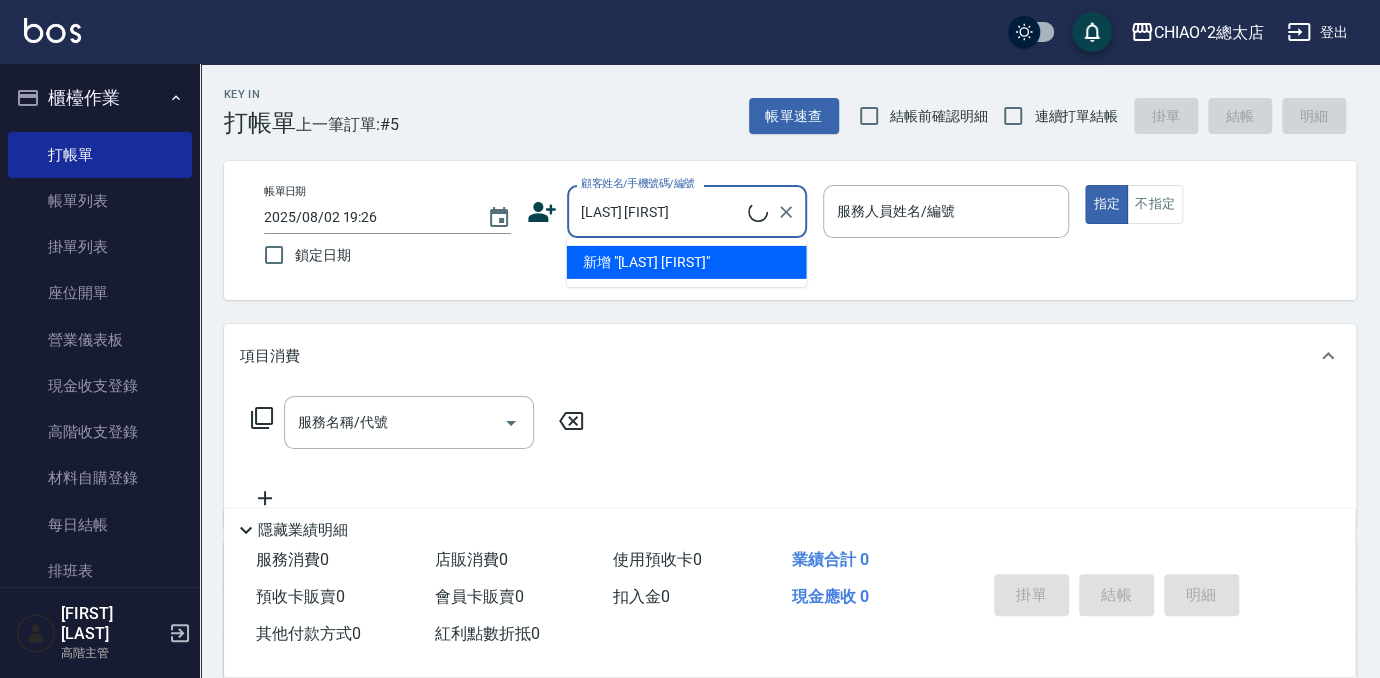 type on "[LAST] [FIRST]" 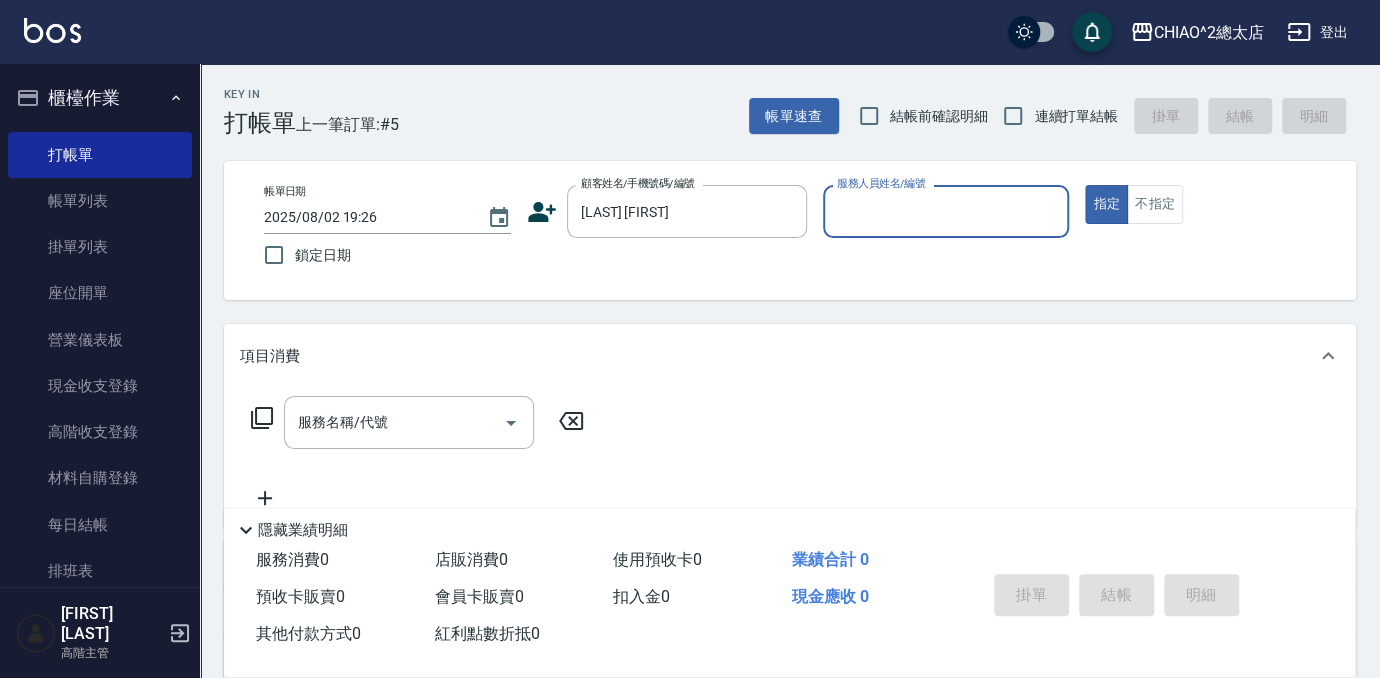 click on "服務人員姓名/編號" at bounding box center [946, 211] 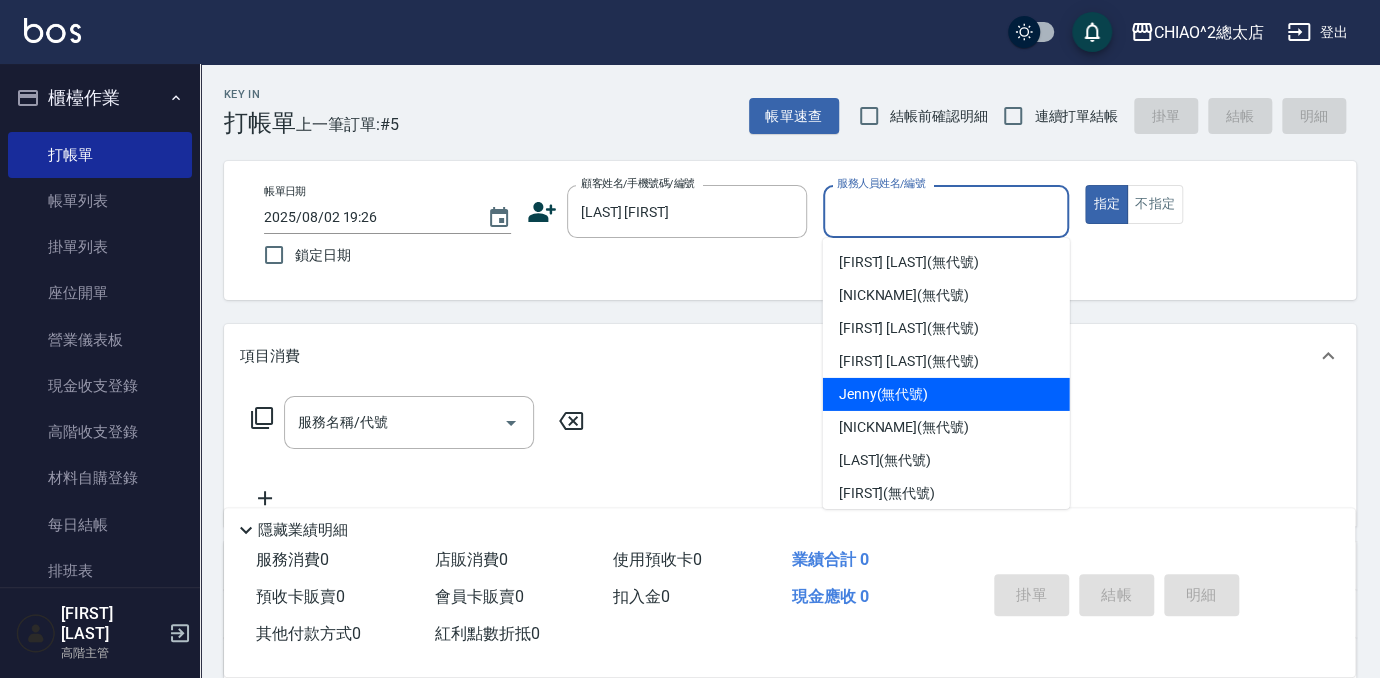 scroll, scrollTop: 74, scrollLeft: 0, axis: vertical 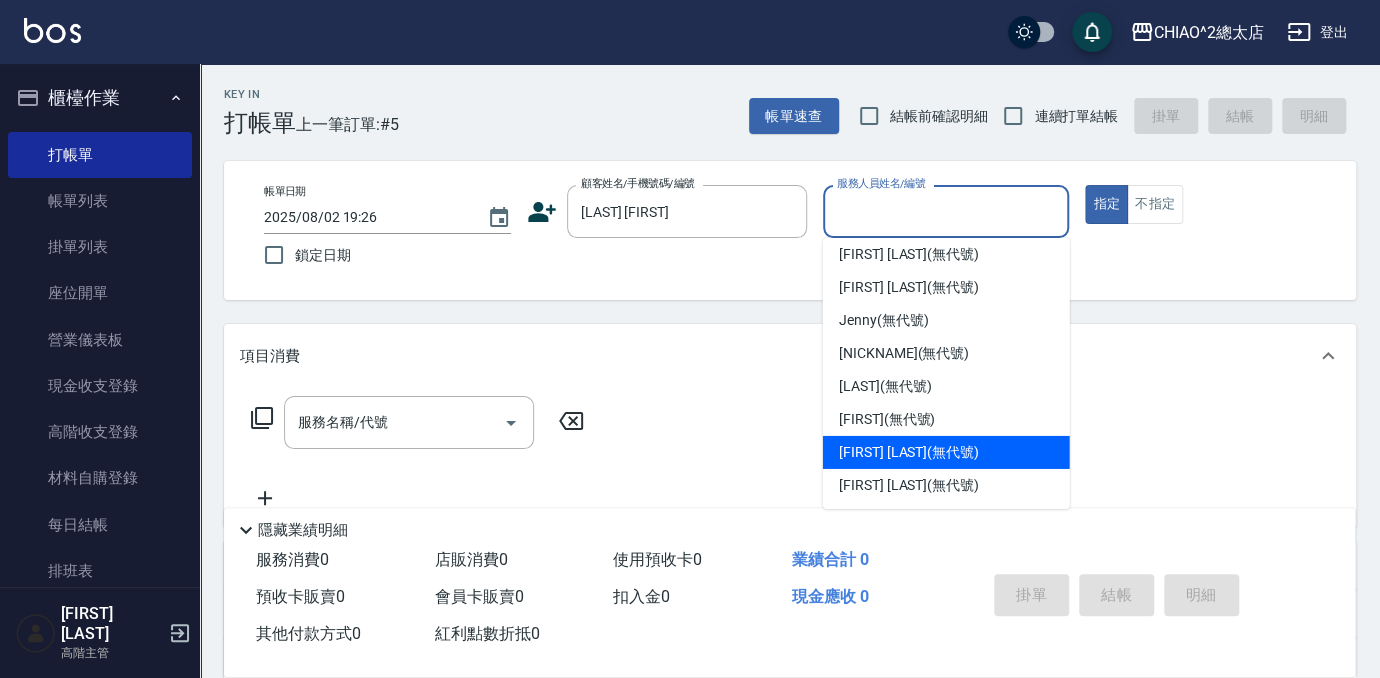 click on "[FIRST] [LAST]" at bounding box center (909, 452) 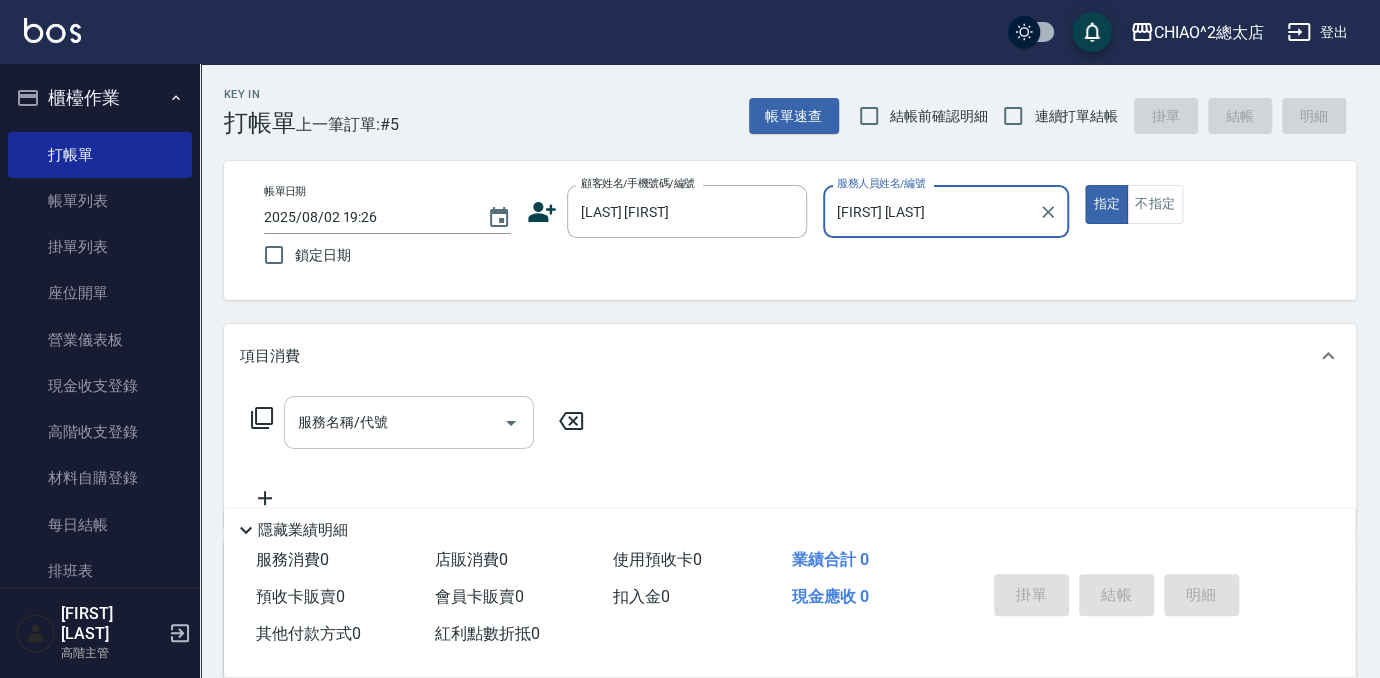click on "服務名稱/代號" at bounding box center (394, 422) 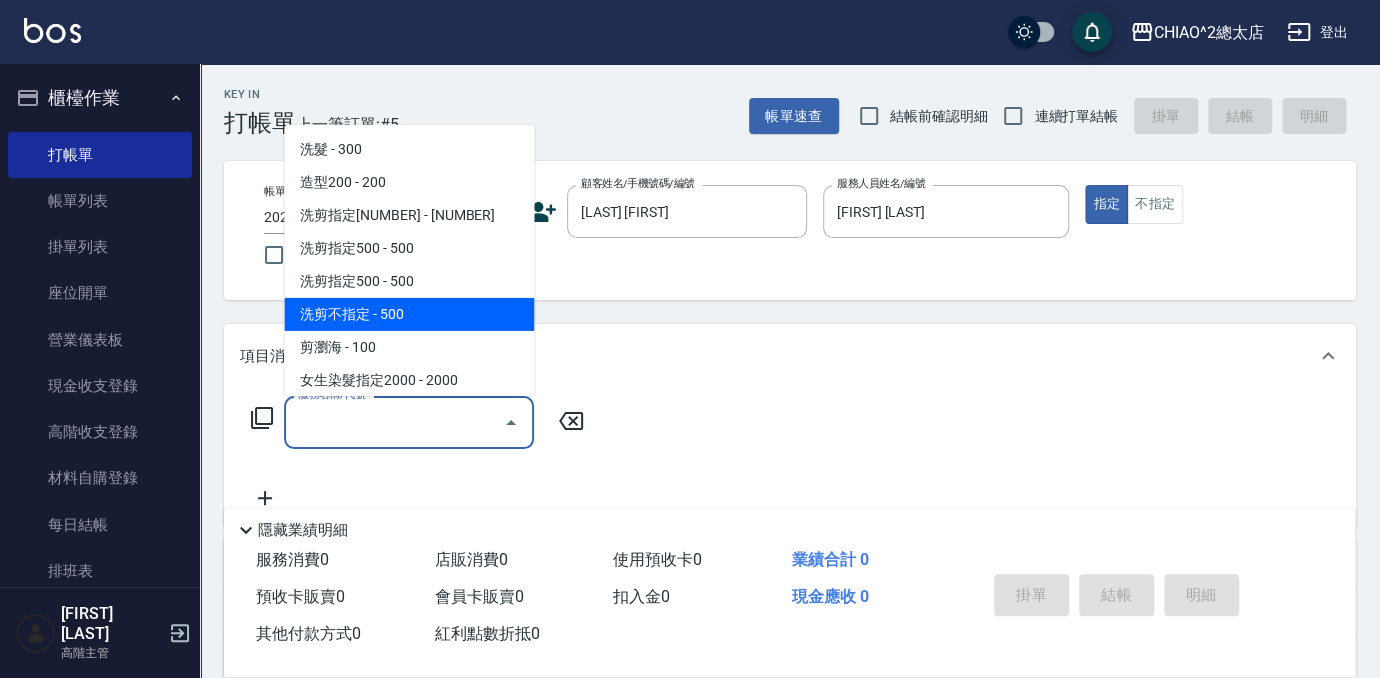 click on "洗剪不指定 - 500" at bounding box center (409, 314) 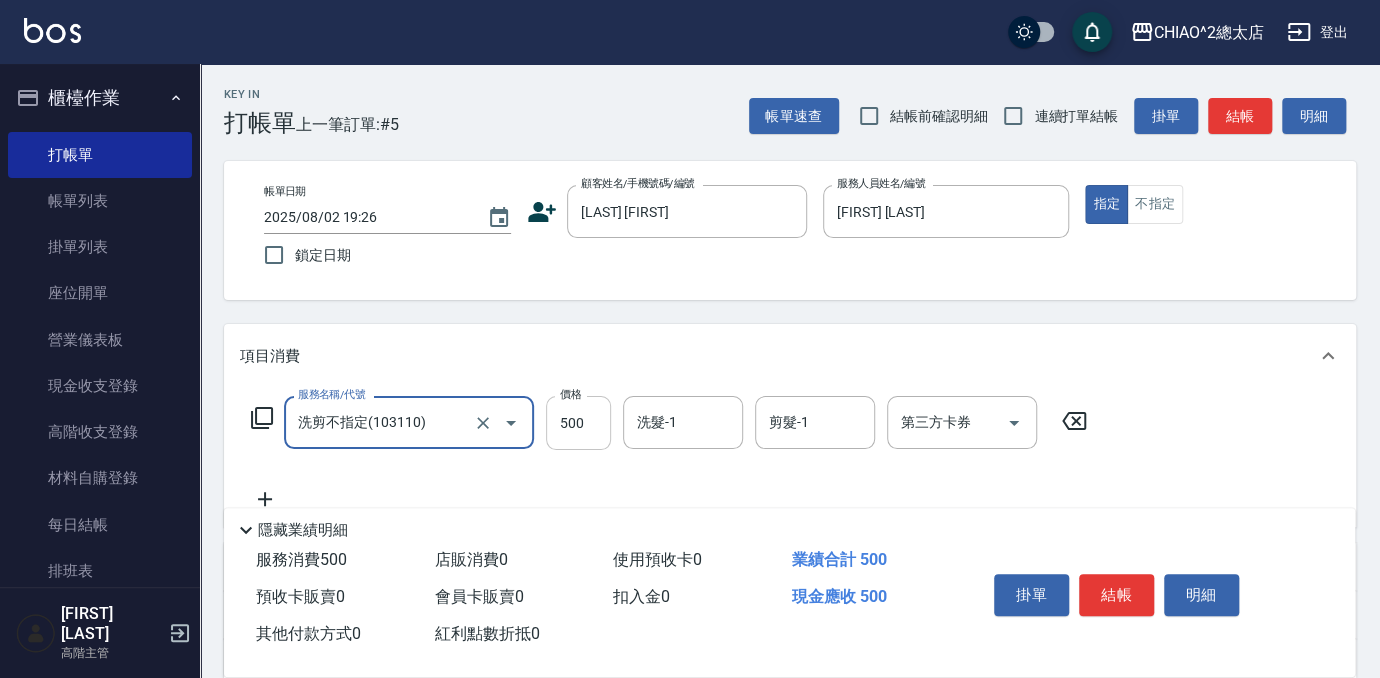 click on "500" at bounding box center (578, 423) 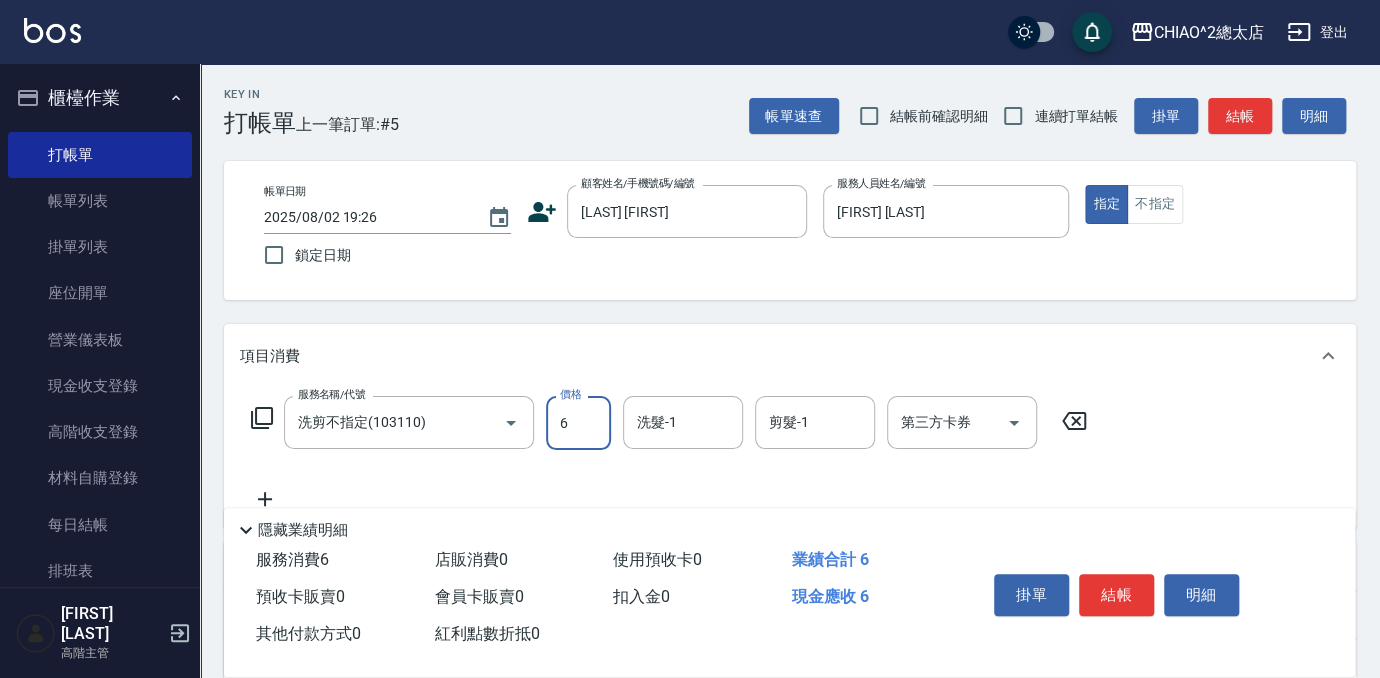 type on "600" 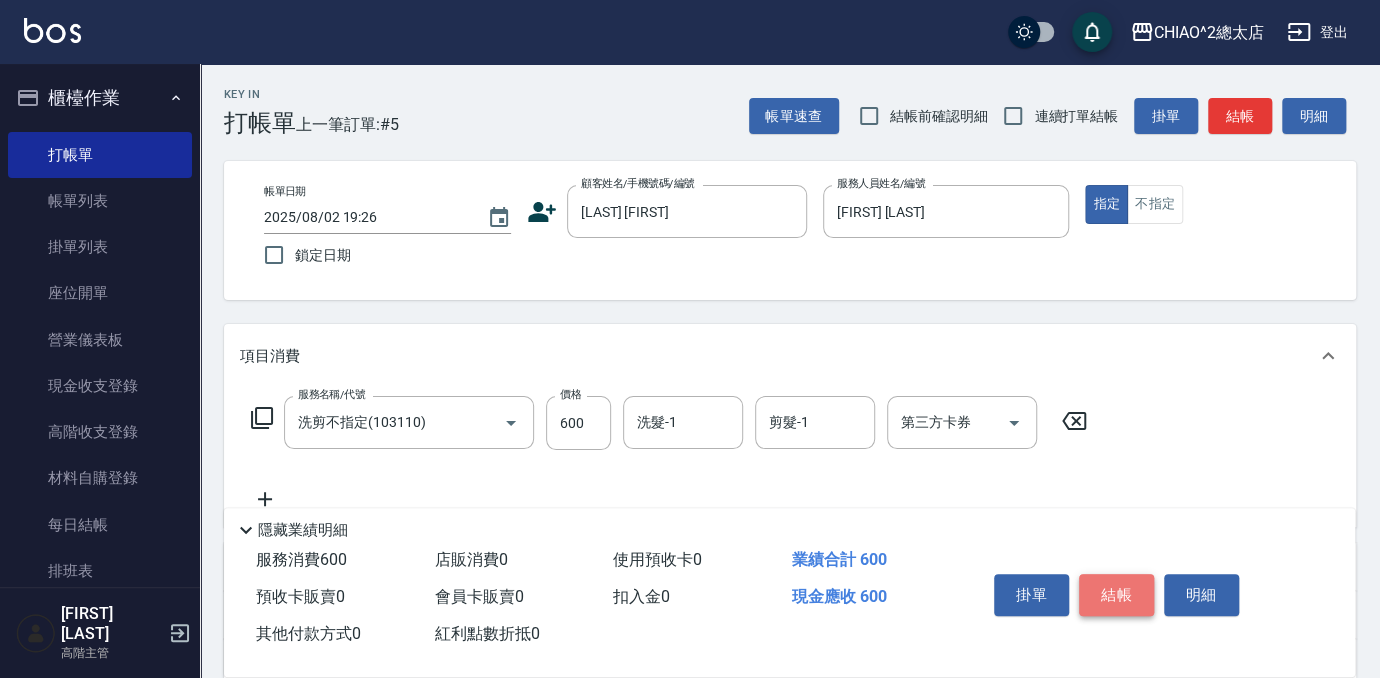 click on "結帳" at bounding box center [1116, 595] 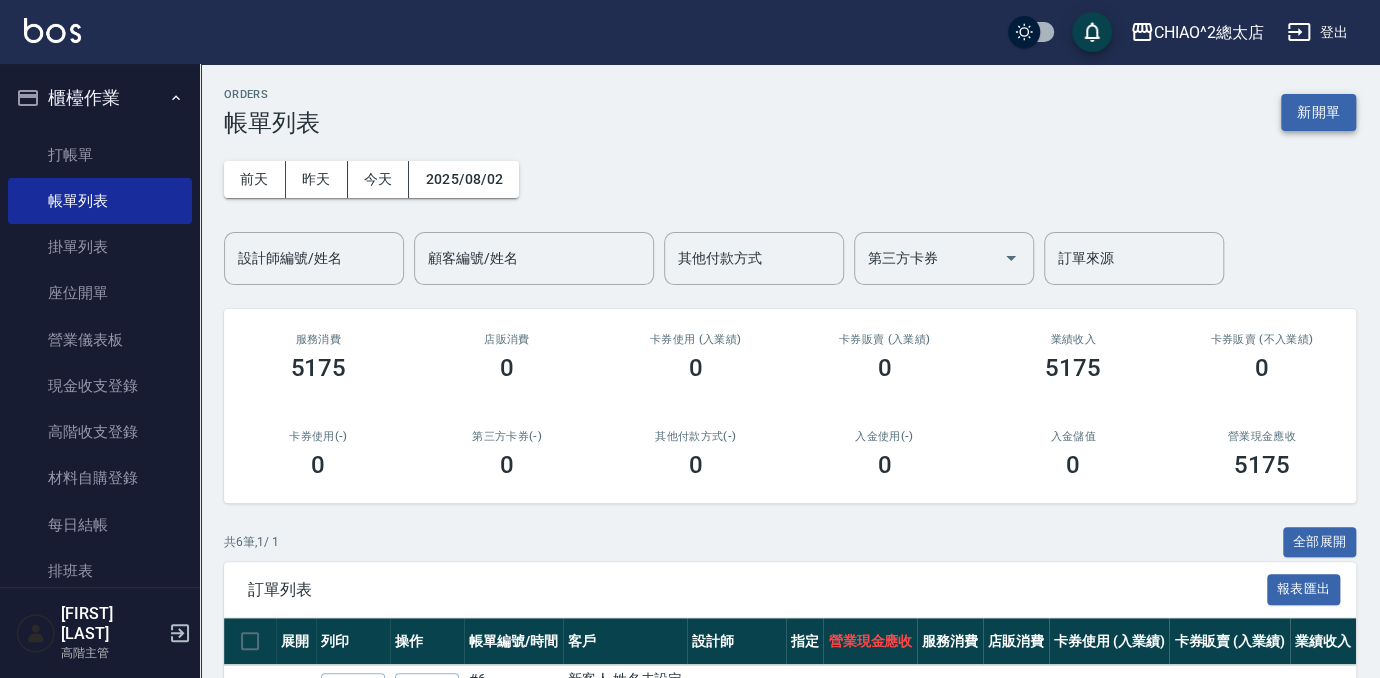 click on "新開單" at bounding box center [1318, 112] 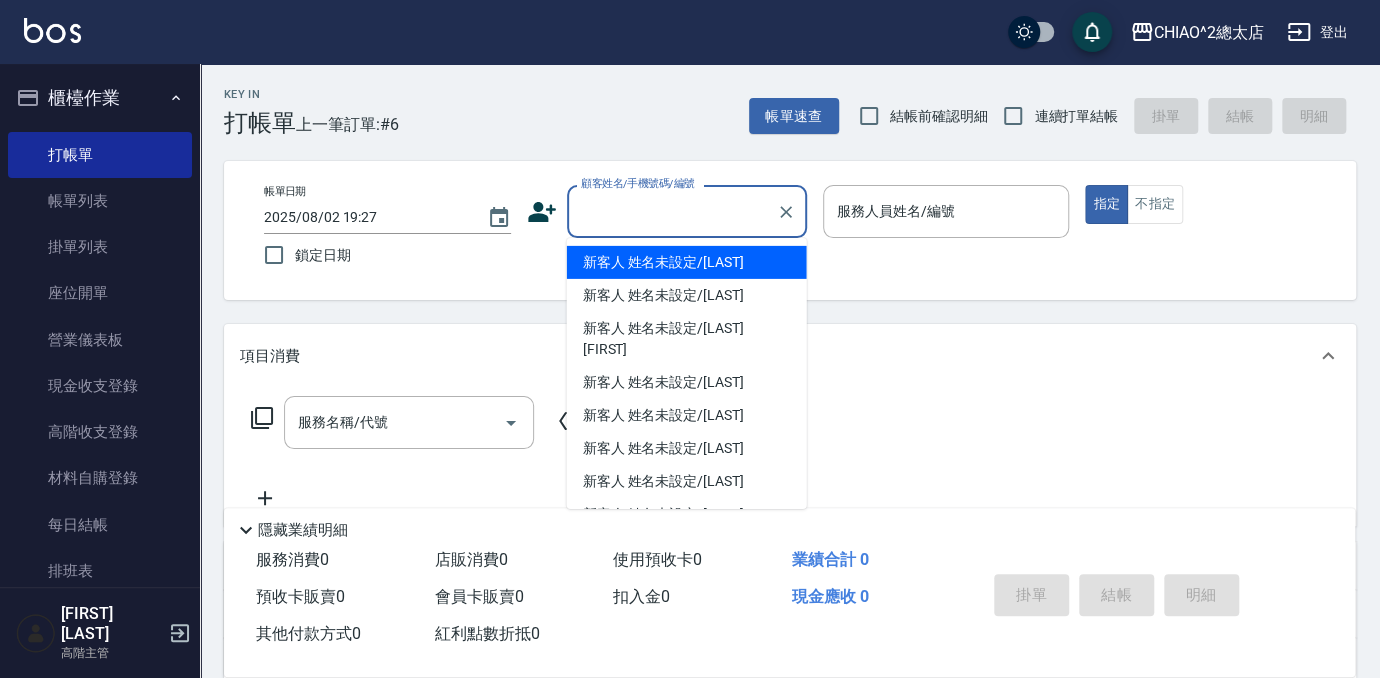 click on "顧客姓名/手機號碼/編號" at bounding box center [672, 211] 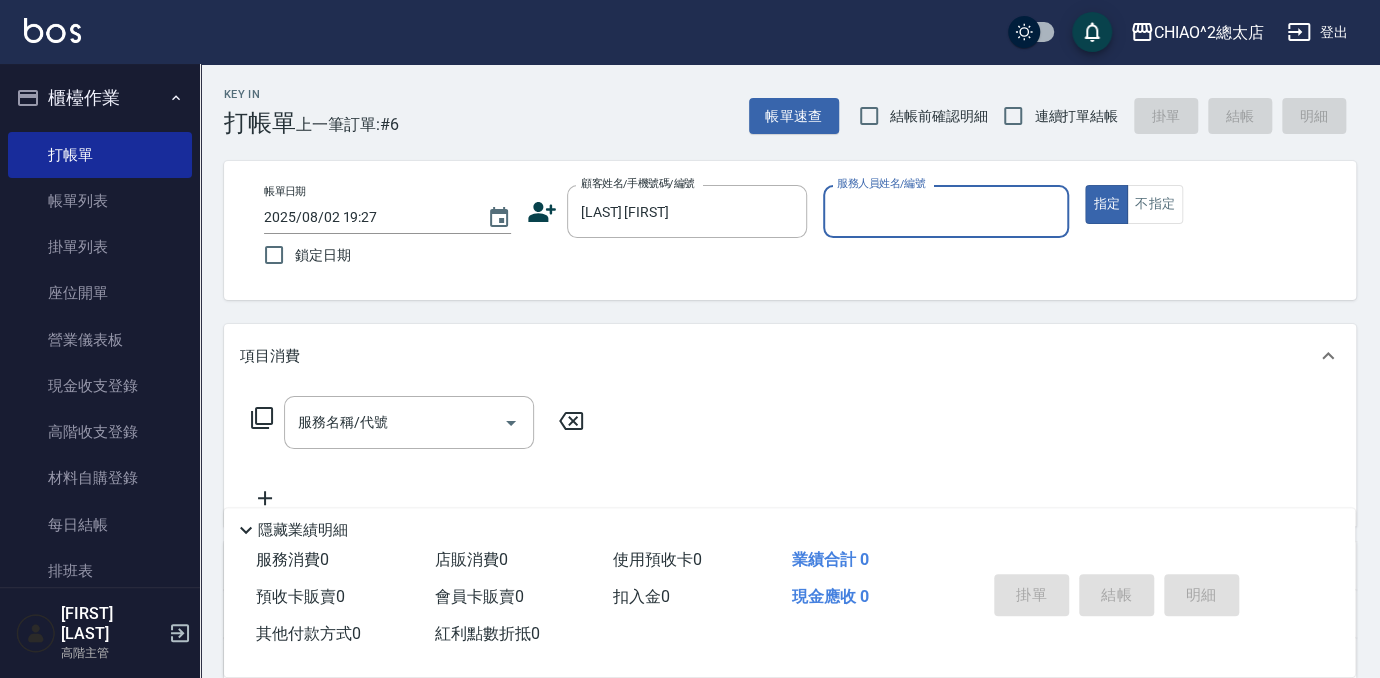 type on "[LAST] [FIRST]" 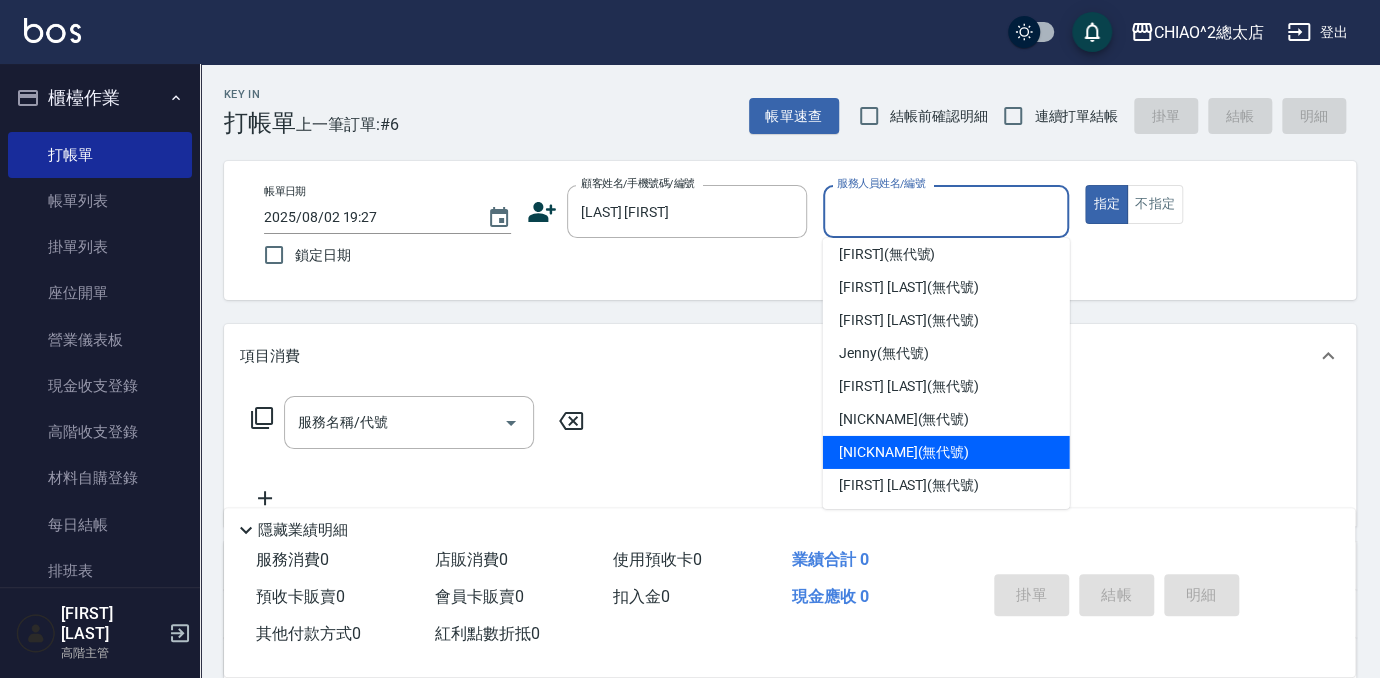 scroll, scrollTop: 74, scrollLeft: 0, axis: vertical 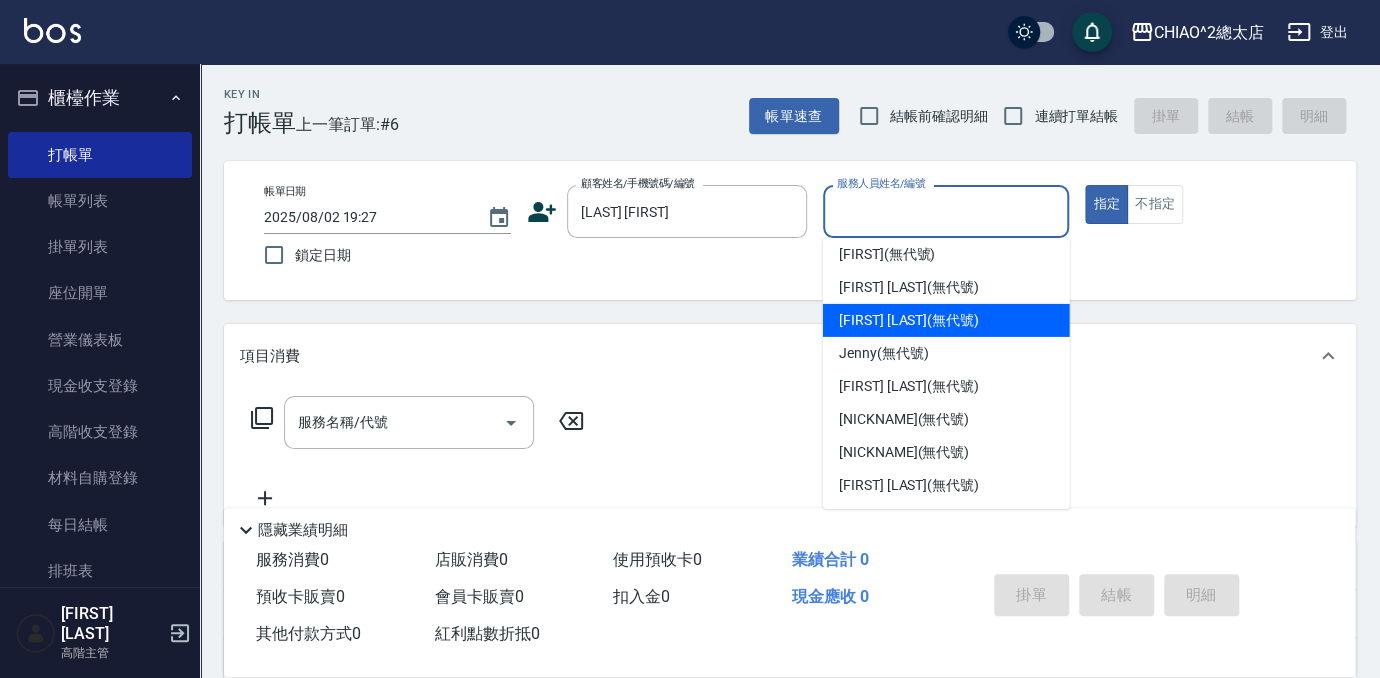 click on "[FIRST] [LAST]" at bounding box center [909, 320] 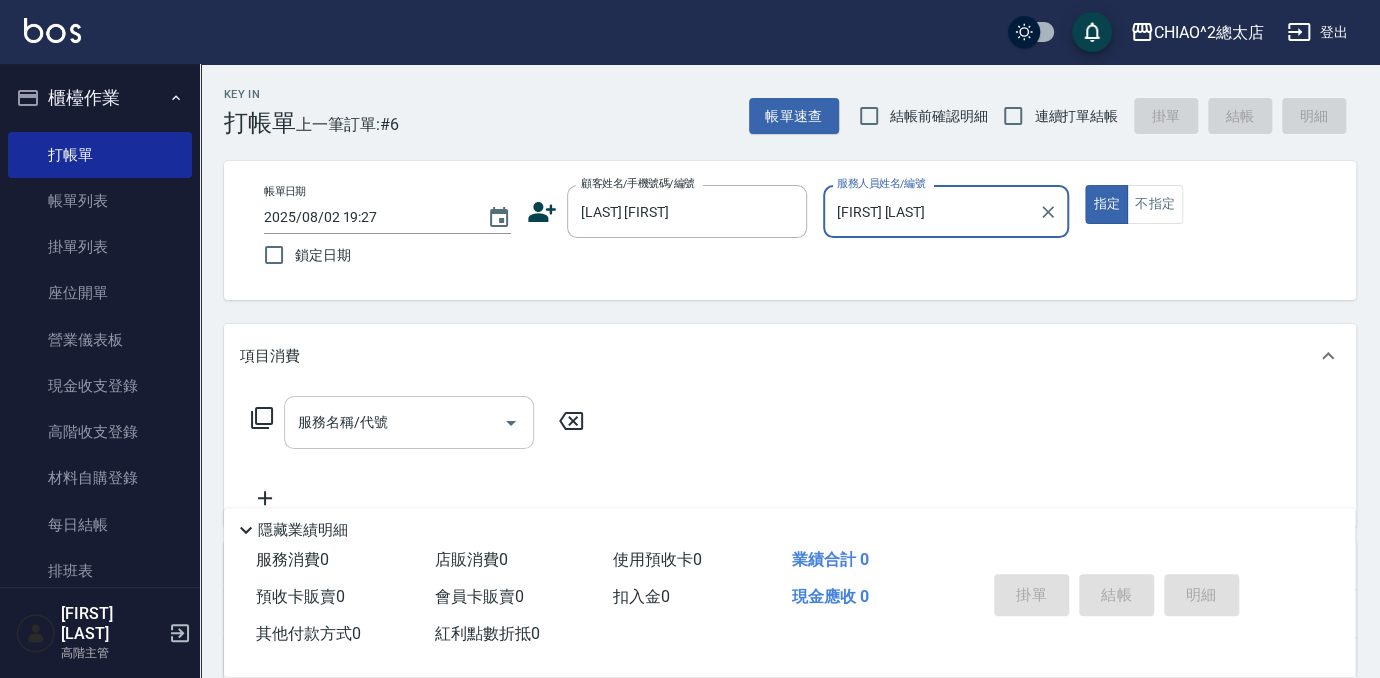 click on "服務名稱/代號" at bounding box center [394, 422] 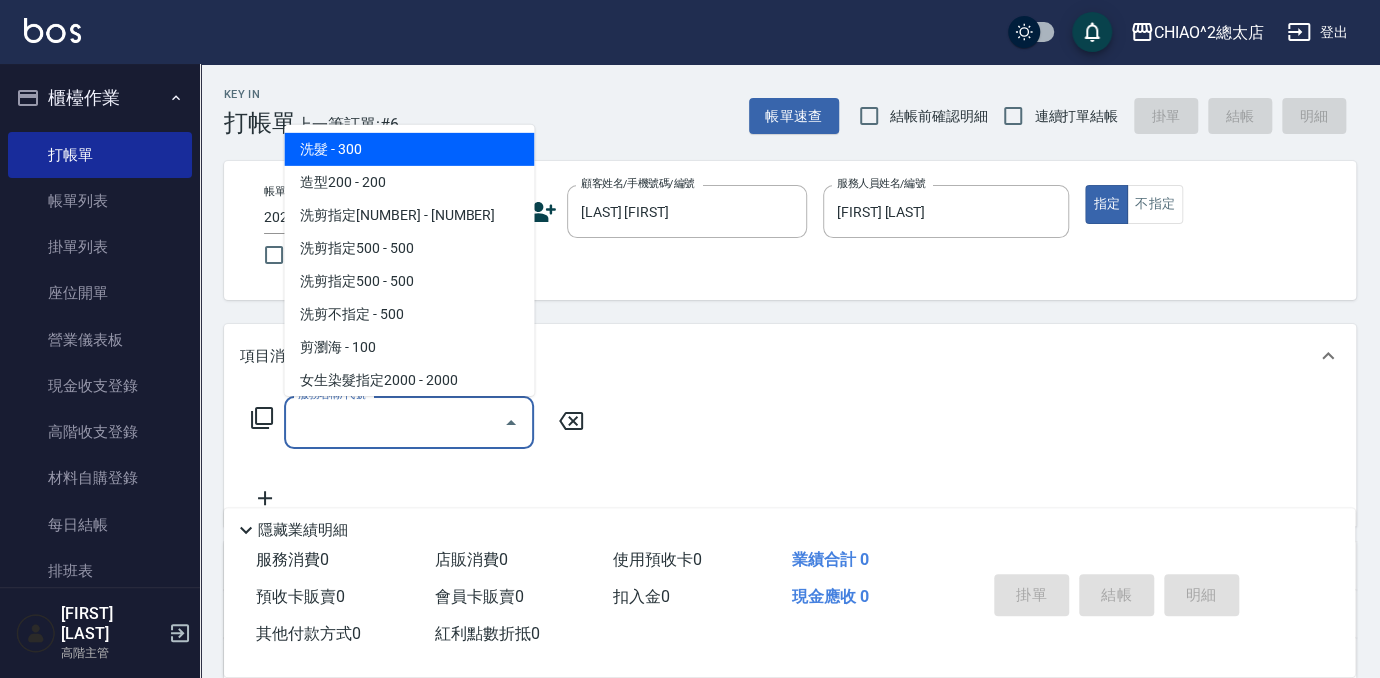 click on "洗髮 - 300" at bounding box center [409, 149] 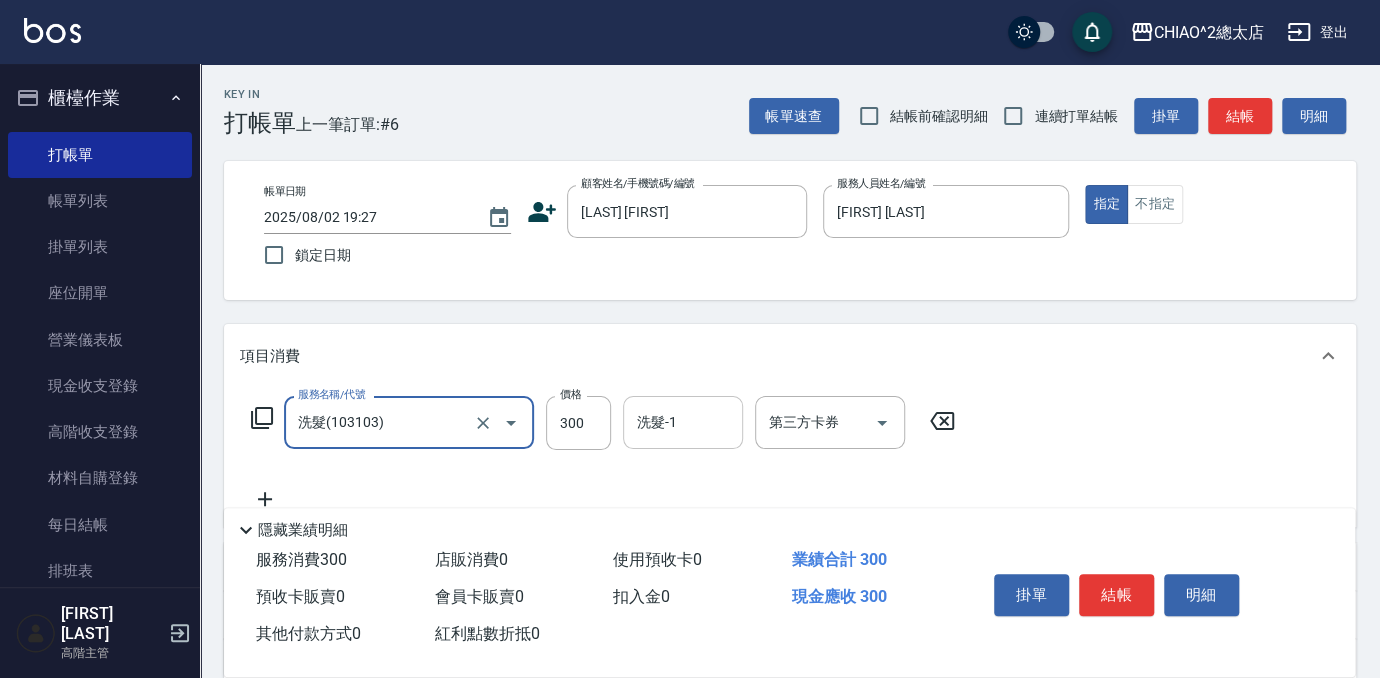 click on "洗髮-1" at bounding box center (683, 422) 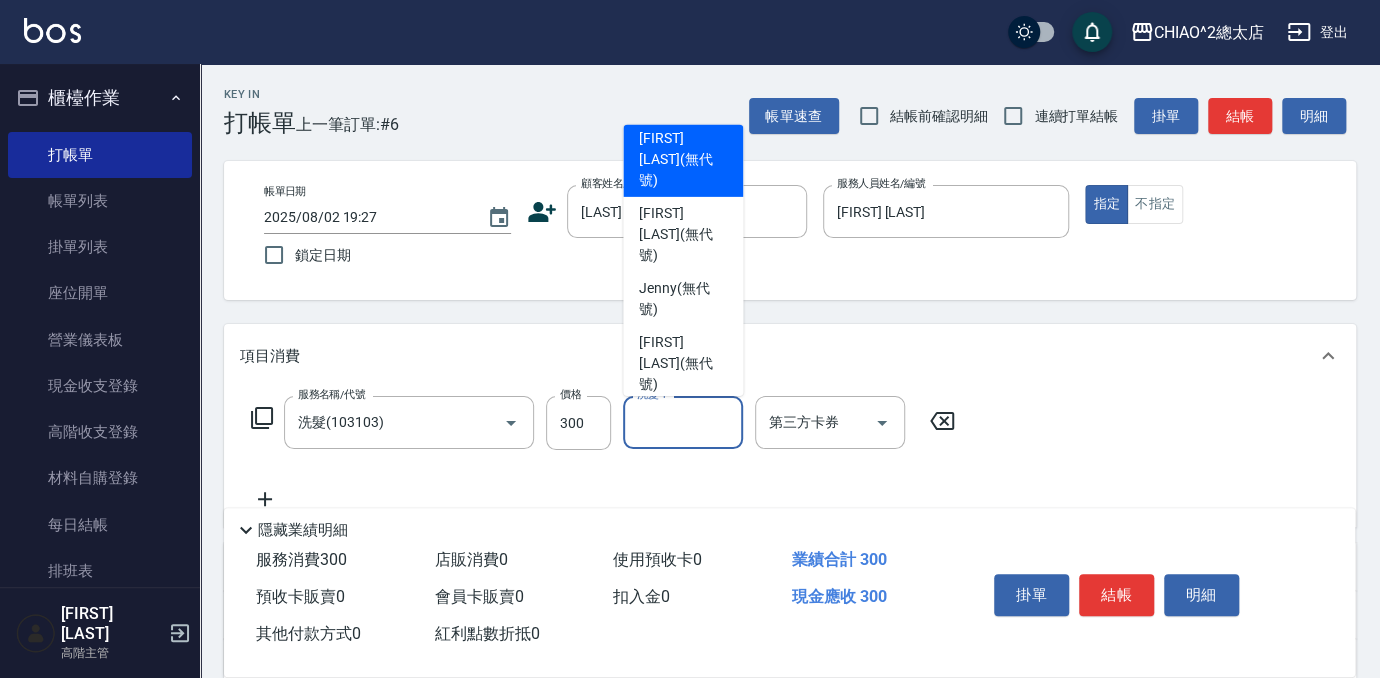 scroll, scrollTop: 272, scrollLeft: 0, axis: vertical 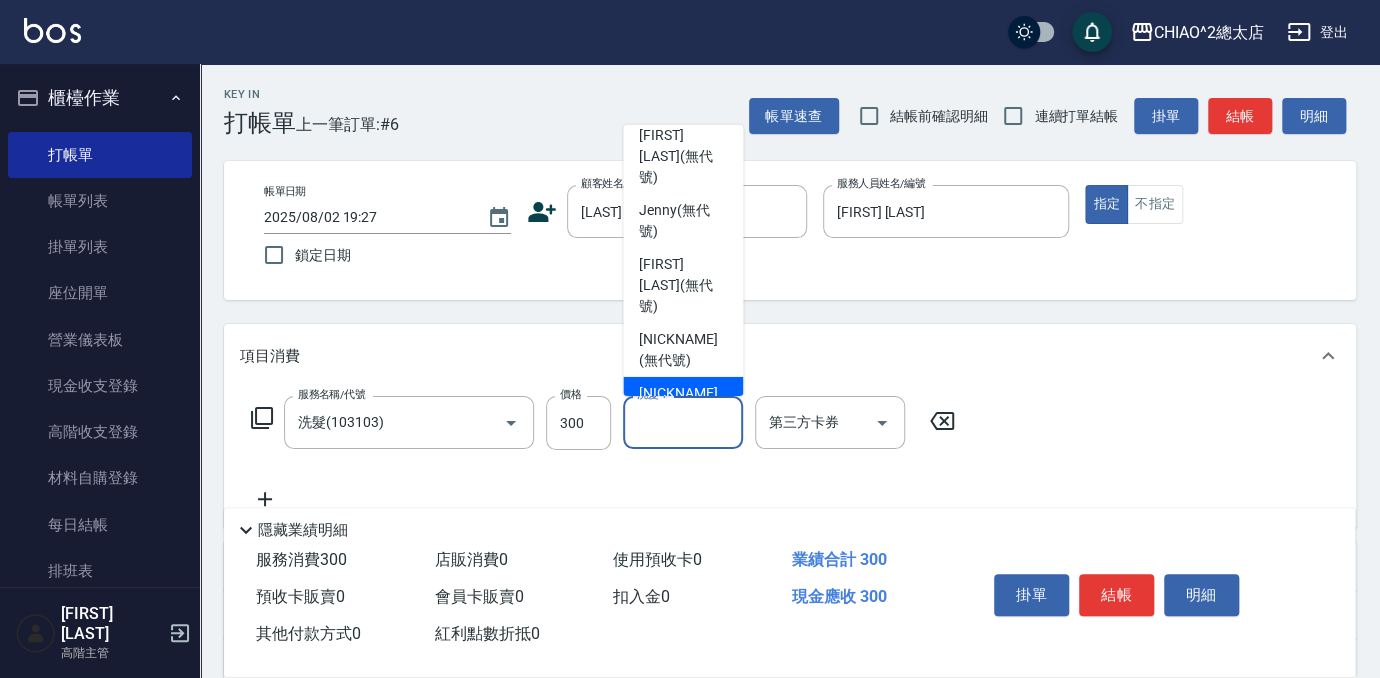 click on "[NICKNAME]" at bounding box center [683, 404] 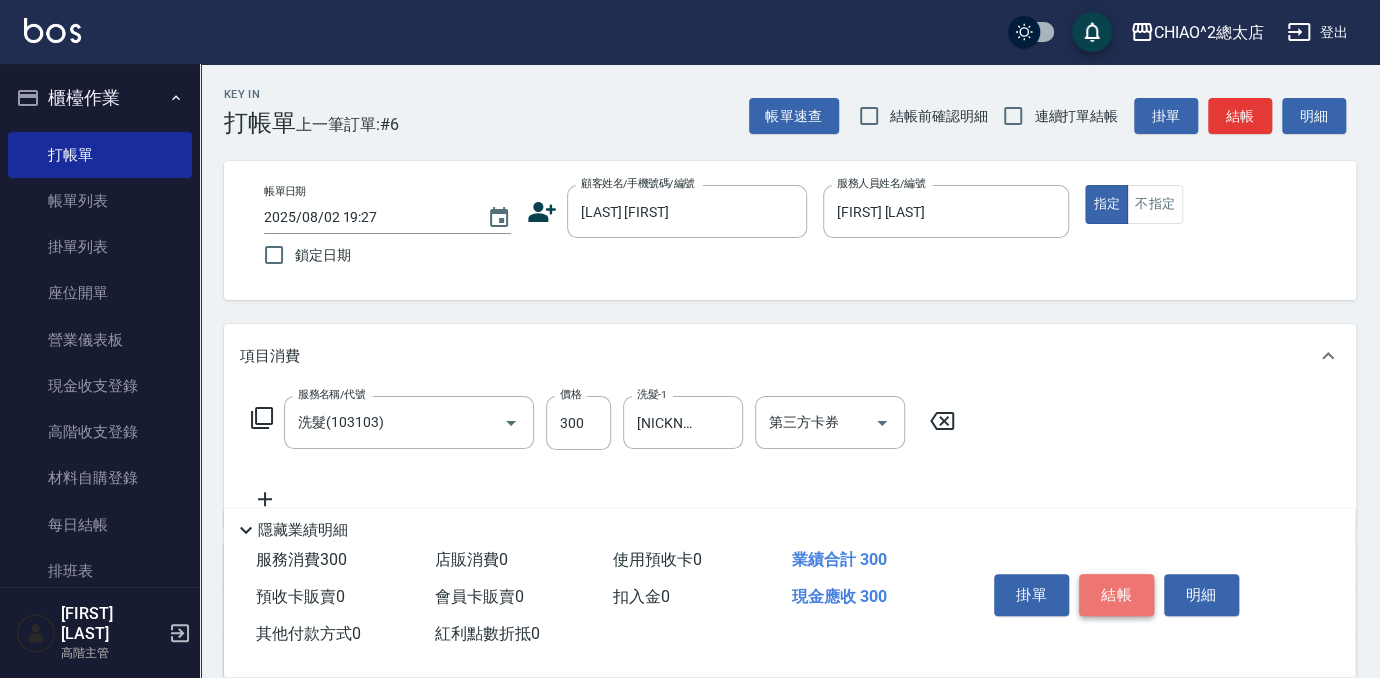 click on "結帳" at bounding box center [1116, 595] 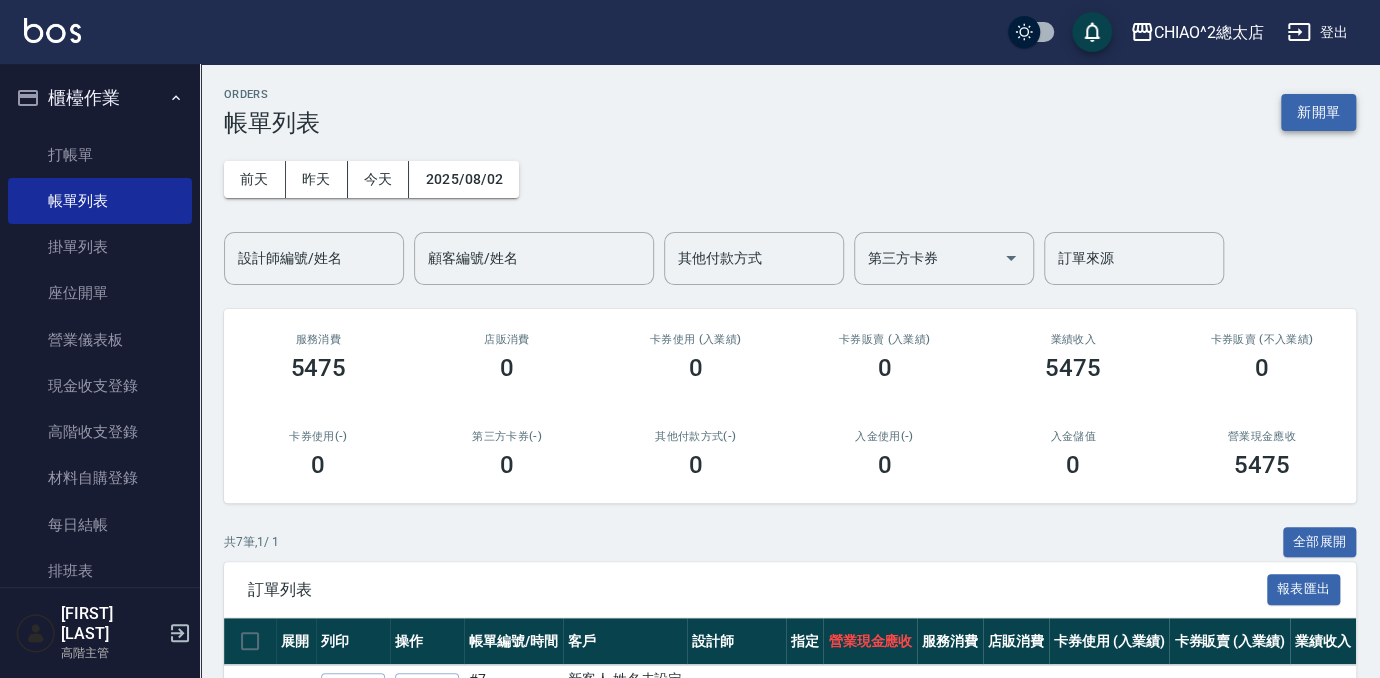 click on "新開單" at bounding box center (1318, 112) 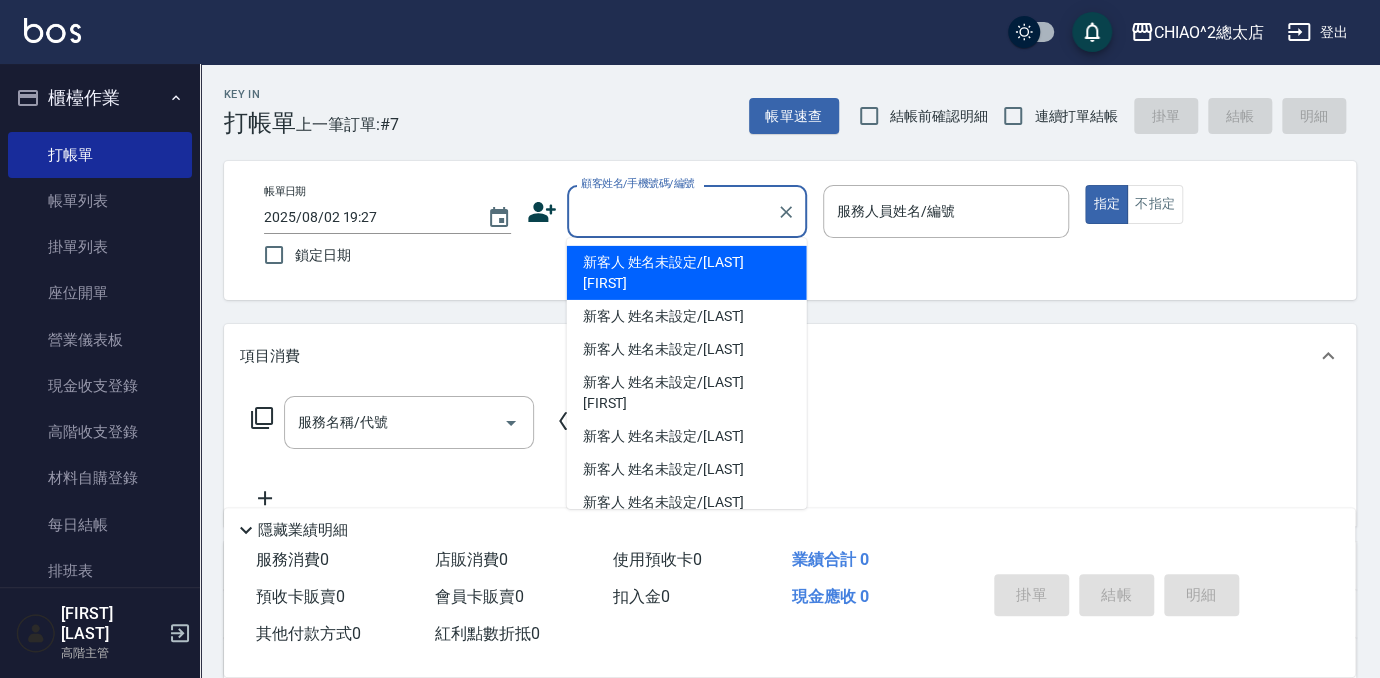 click on "顧客姓名/手機號碼/編號" at bounding box center [672, 211] 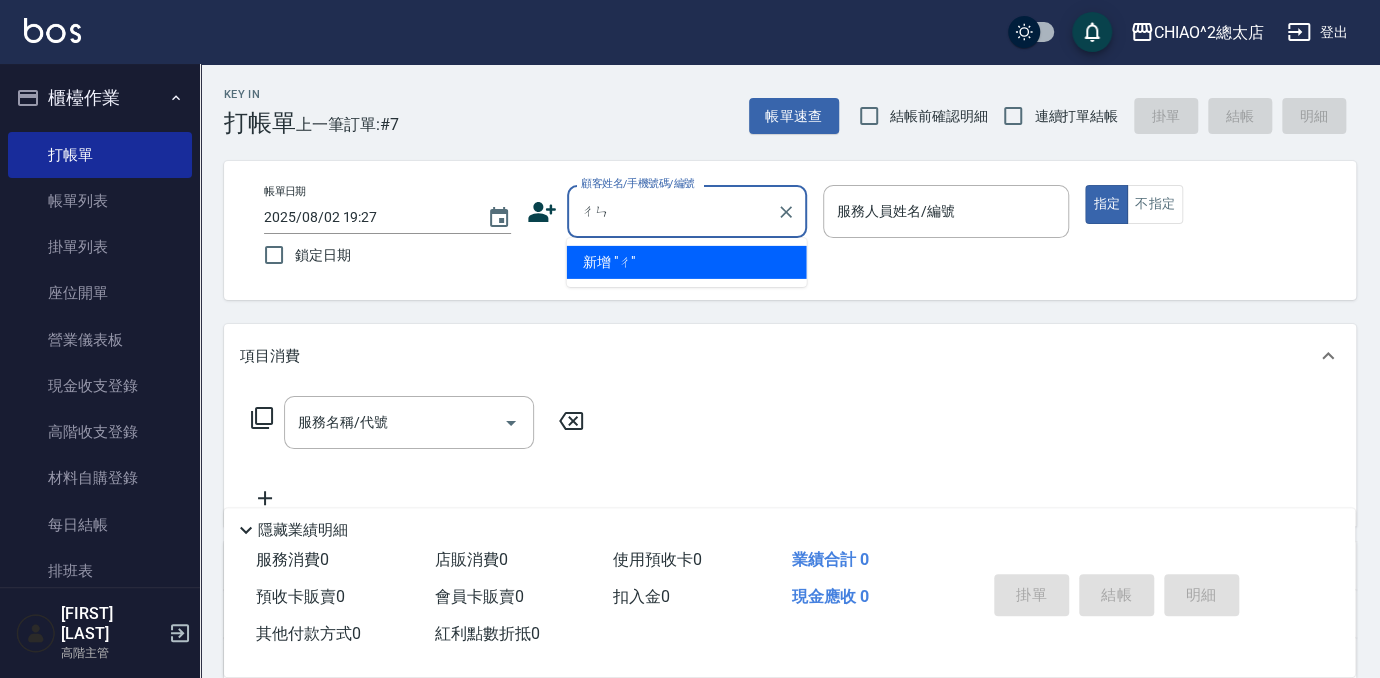 type on "[LAST]" 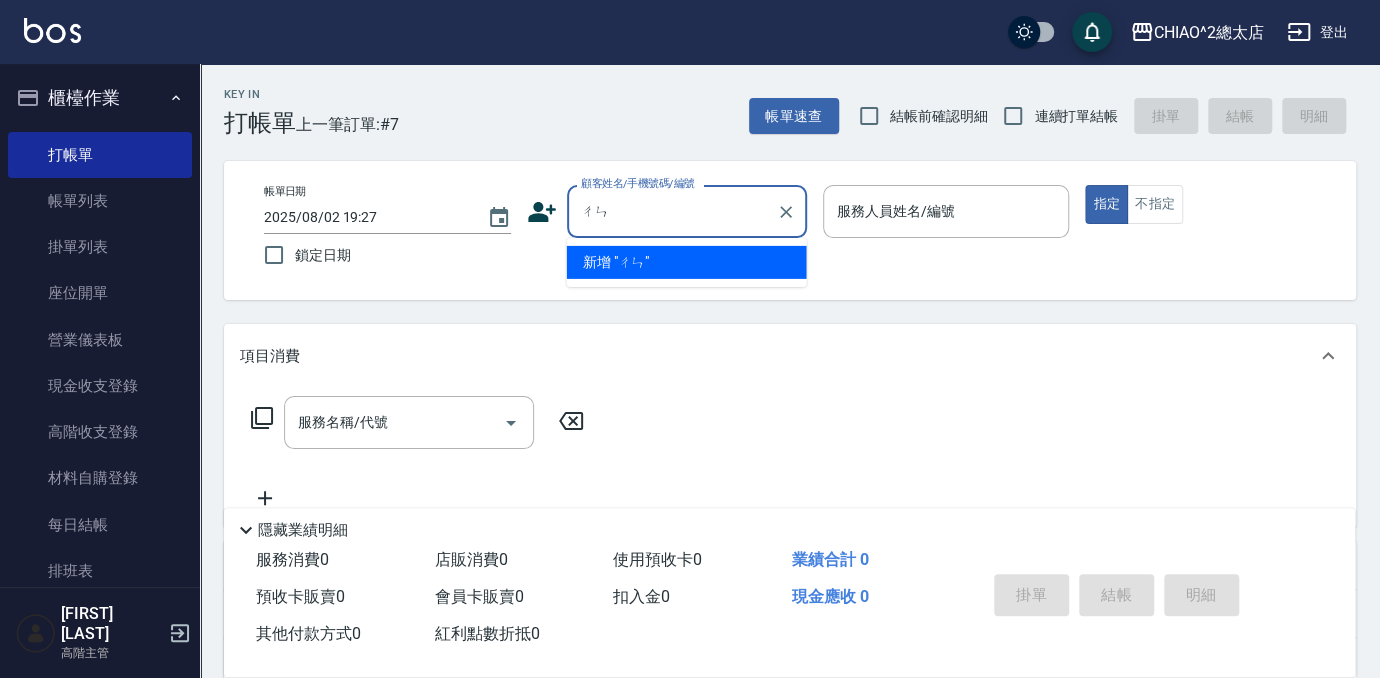 type on "陳" 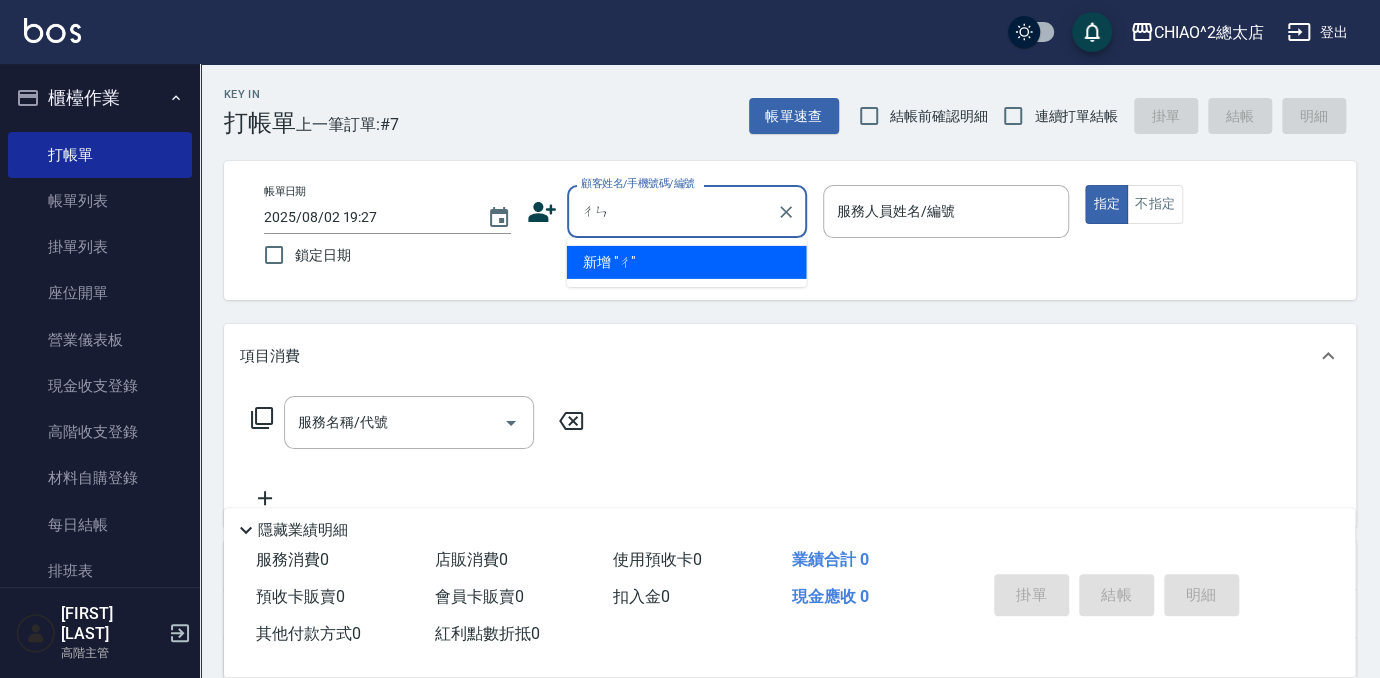 type on "[LAST]" 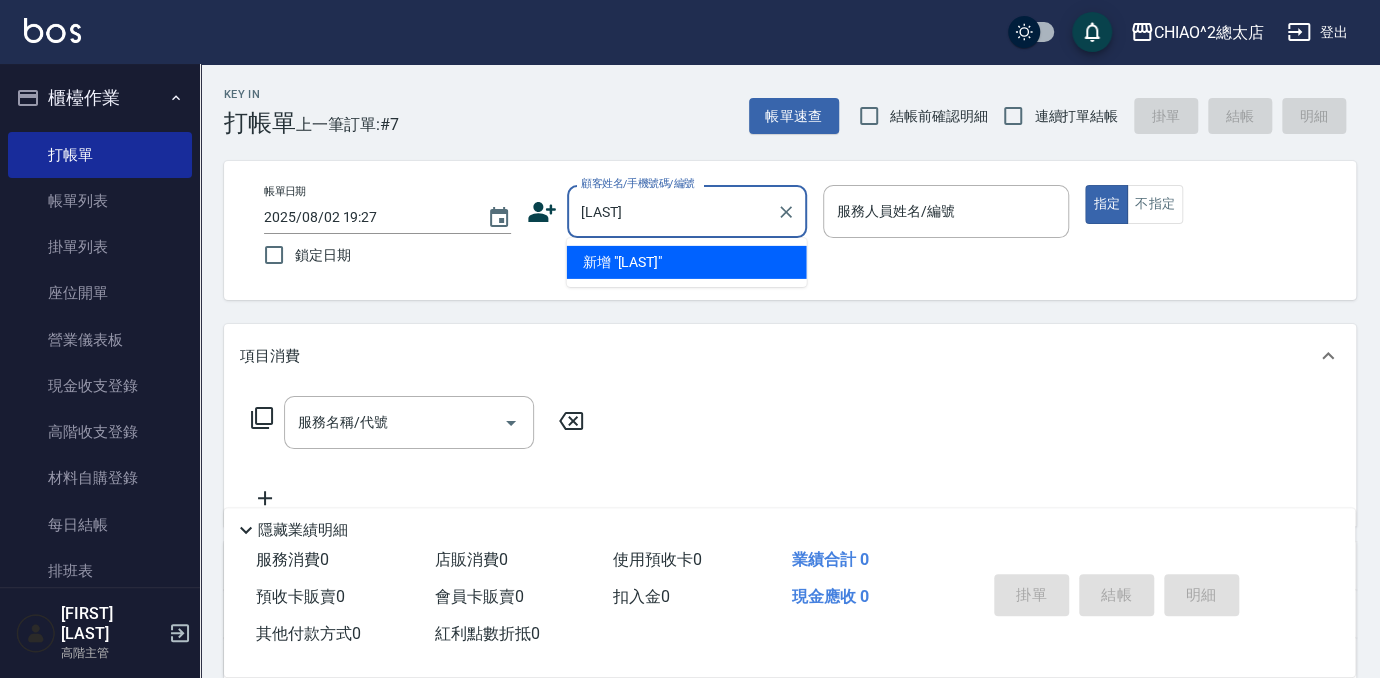 type on "ㄙ" 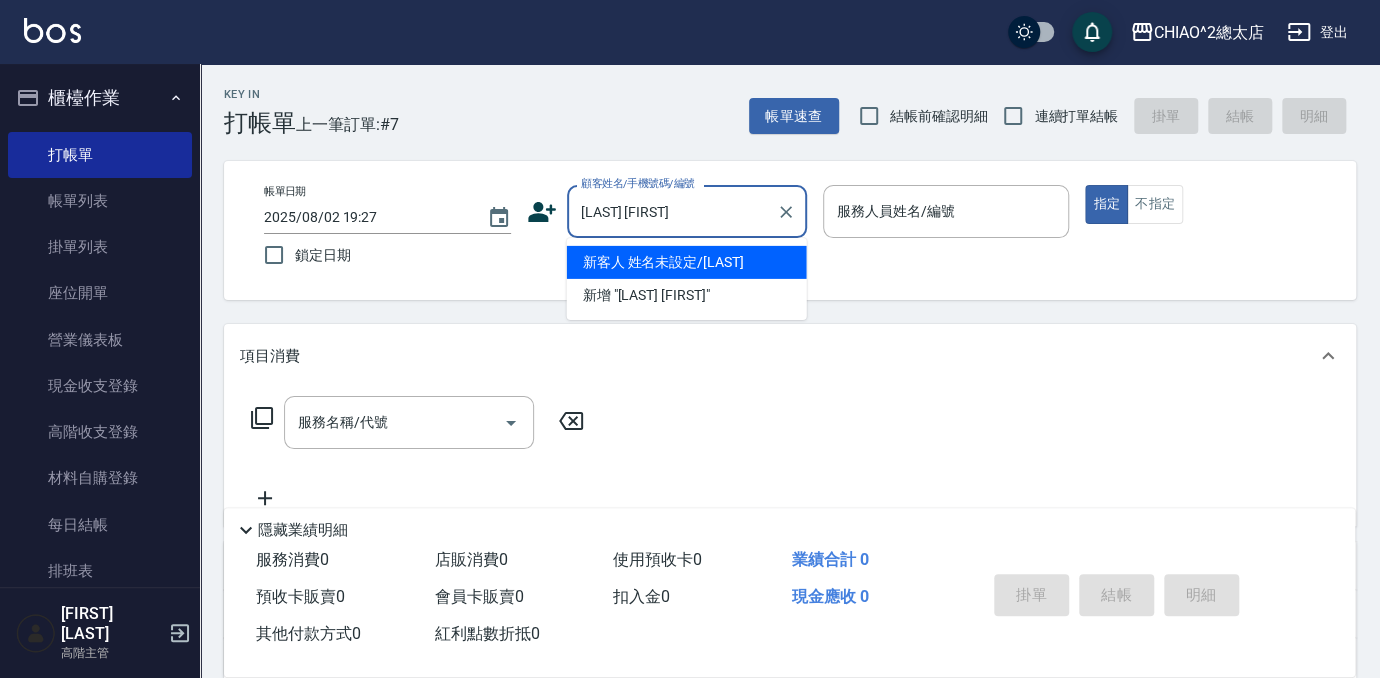 click on "新客人 姓名未設定/[LAST]" at bounding box center (687, 262) 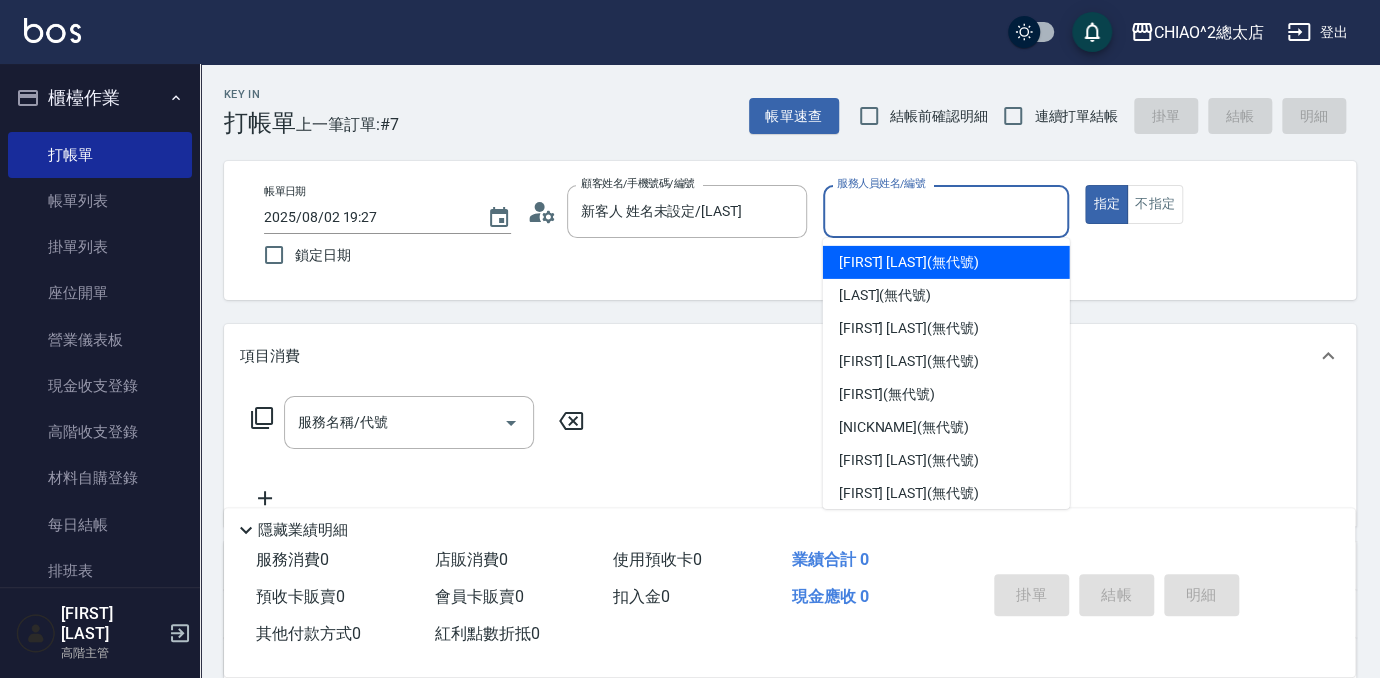 click on "服務人員姓名/編號" at bounding box center [946, 211] 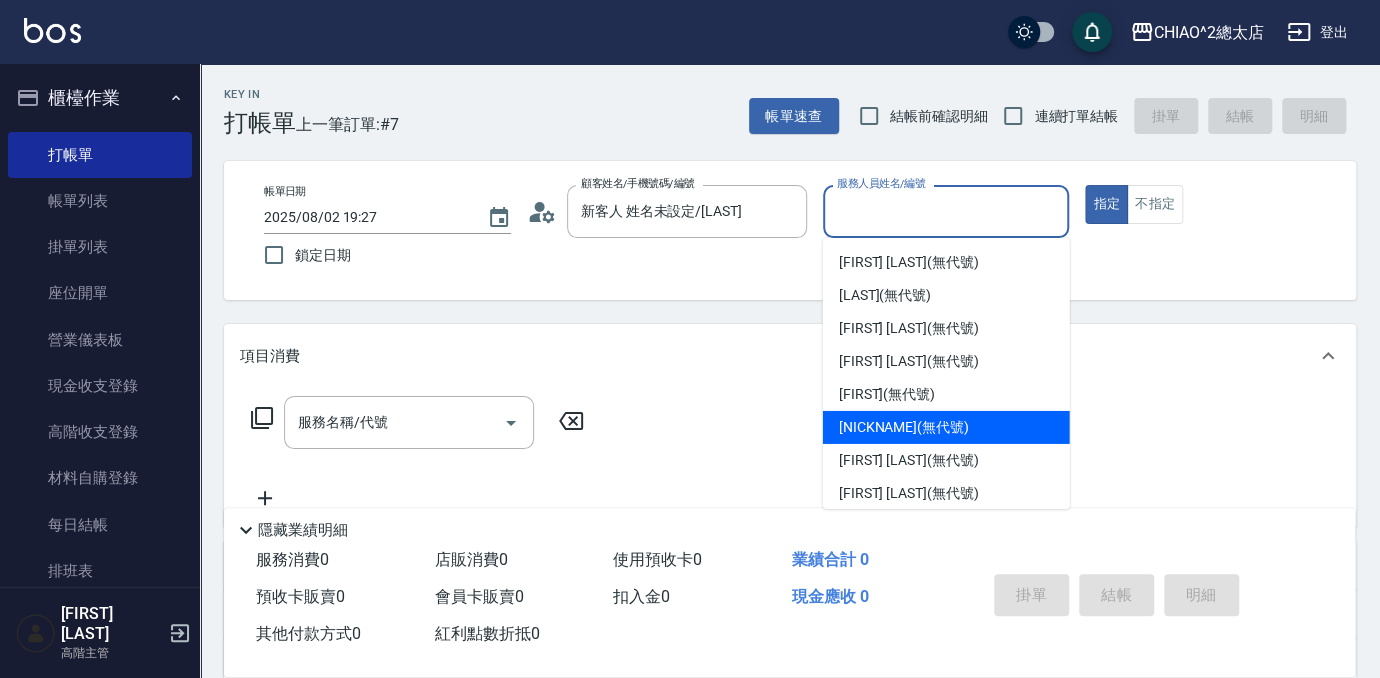 click on "[NICKNAME]" at bounding box center (946, 427) 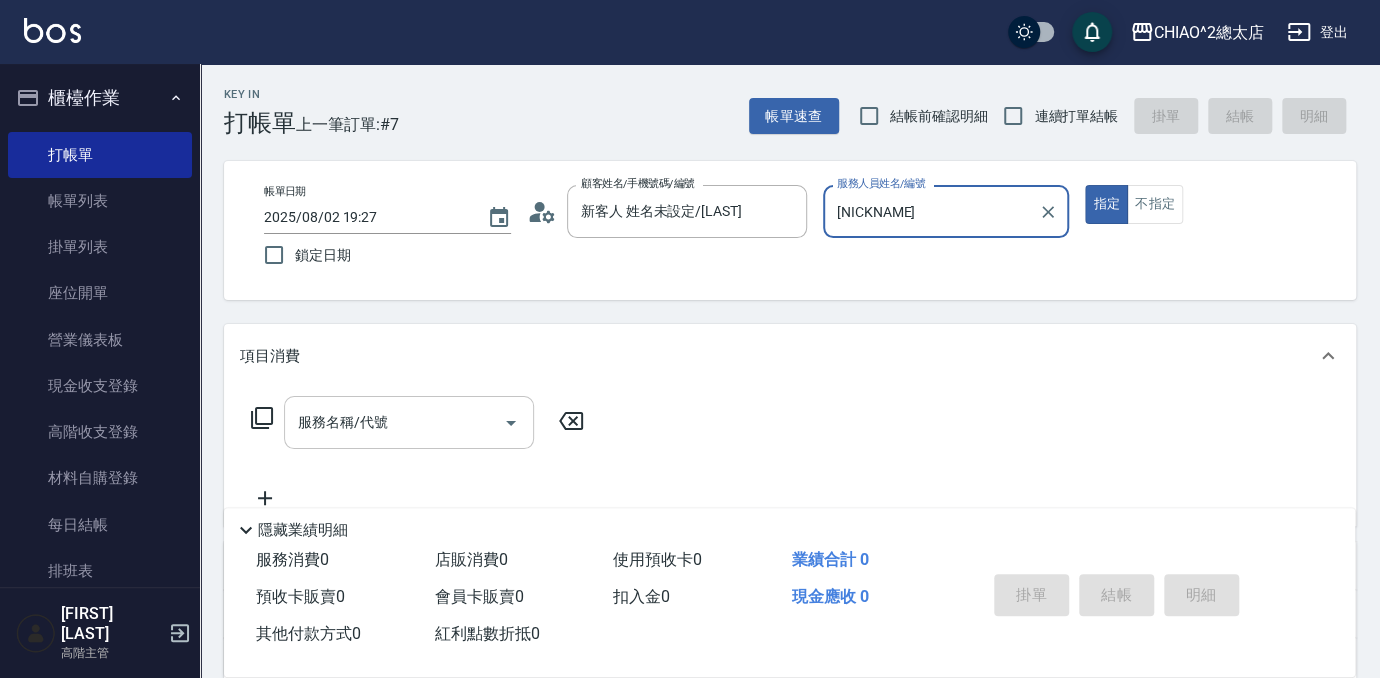 click on "服務名稱/代號" at bounding box center (394, 422) 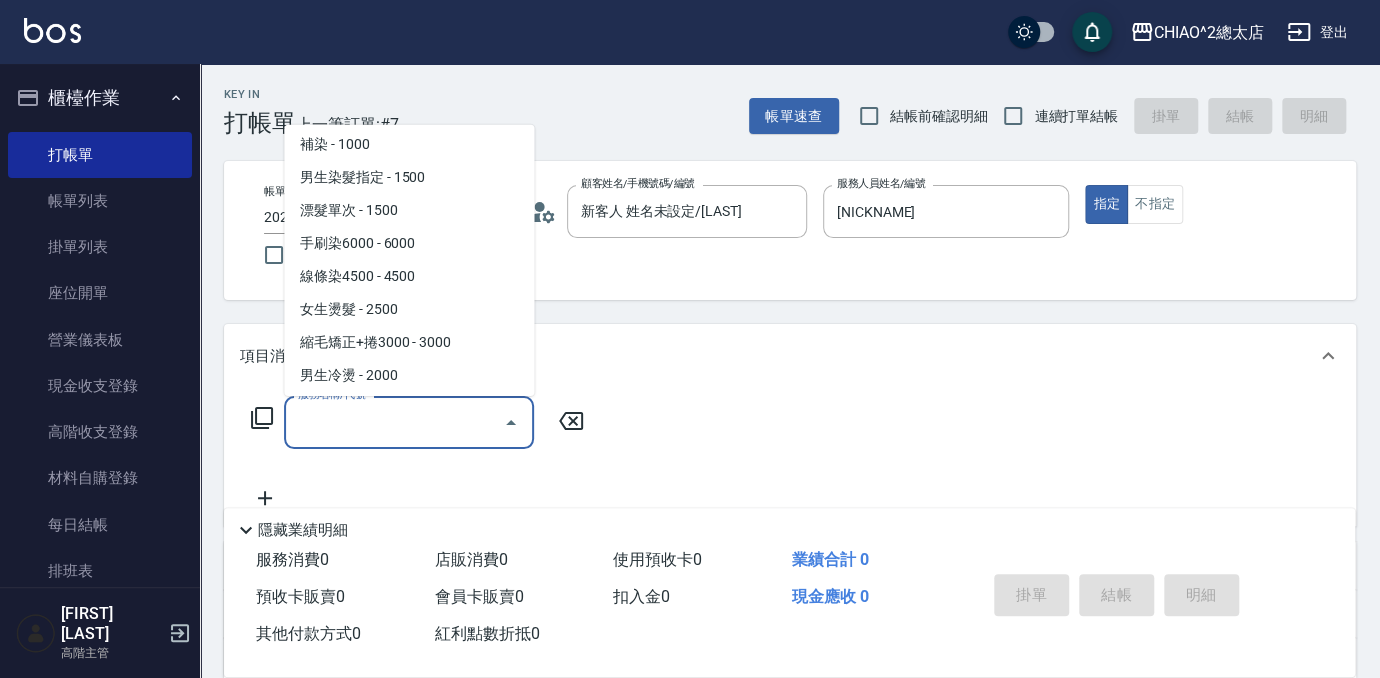 scroll, scrollTop: 272, scrollLeft: 0, axis: vertical 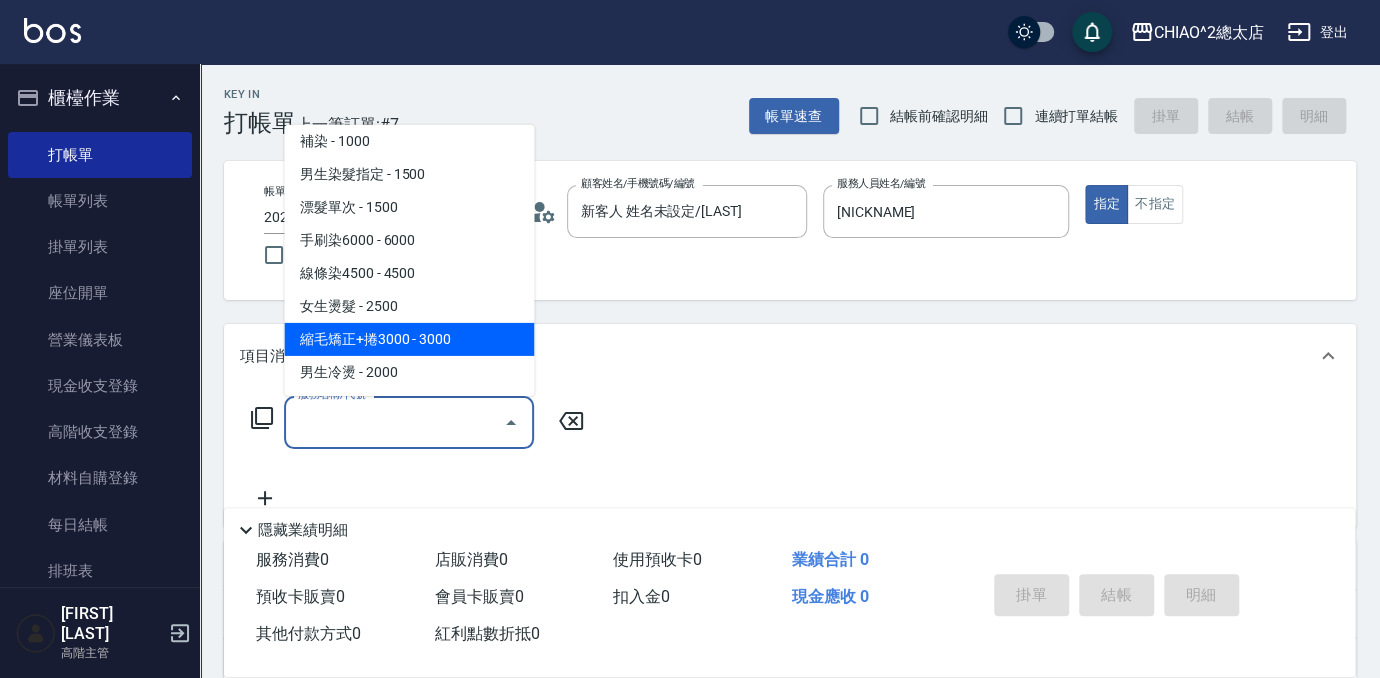 click on "縮毛矯正+捲3000 - 3000" at bounding box center (409, 339) 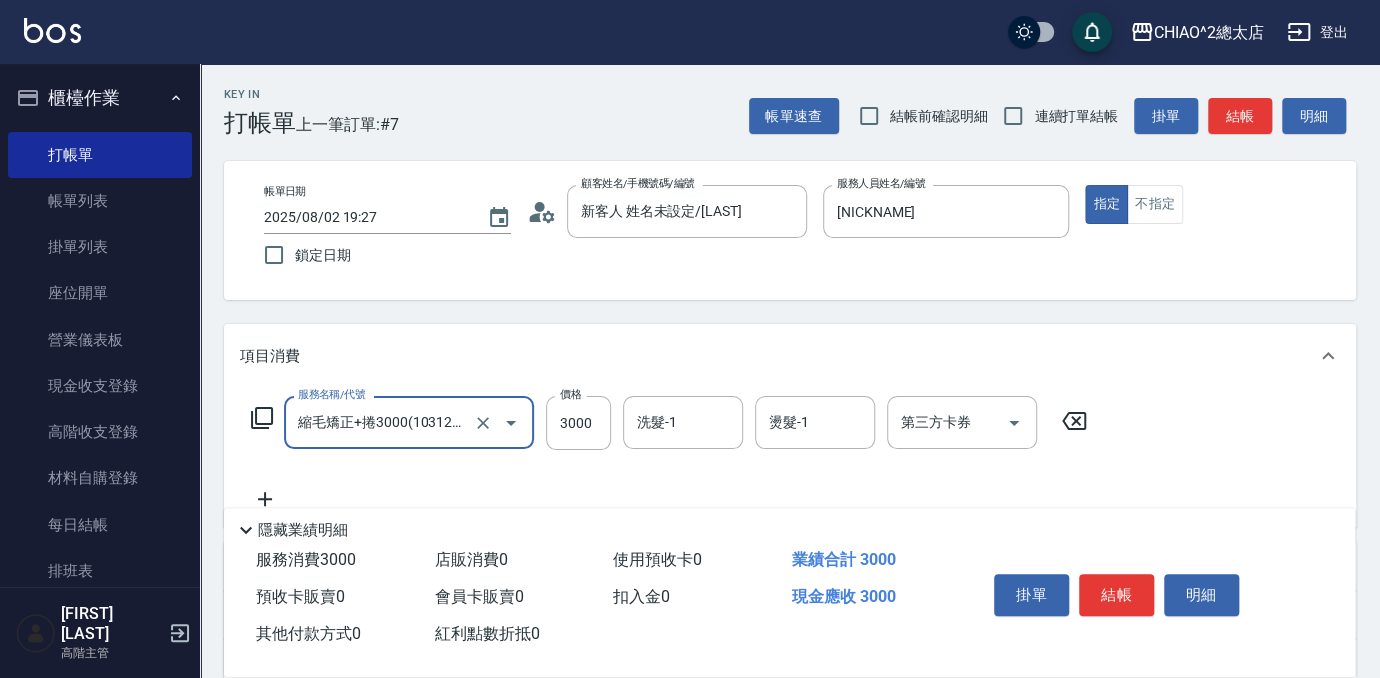 click 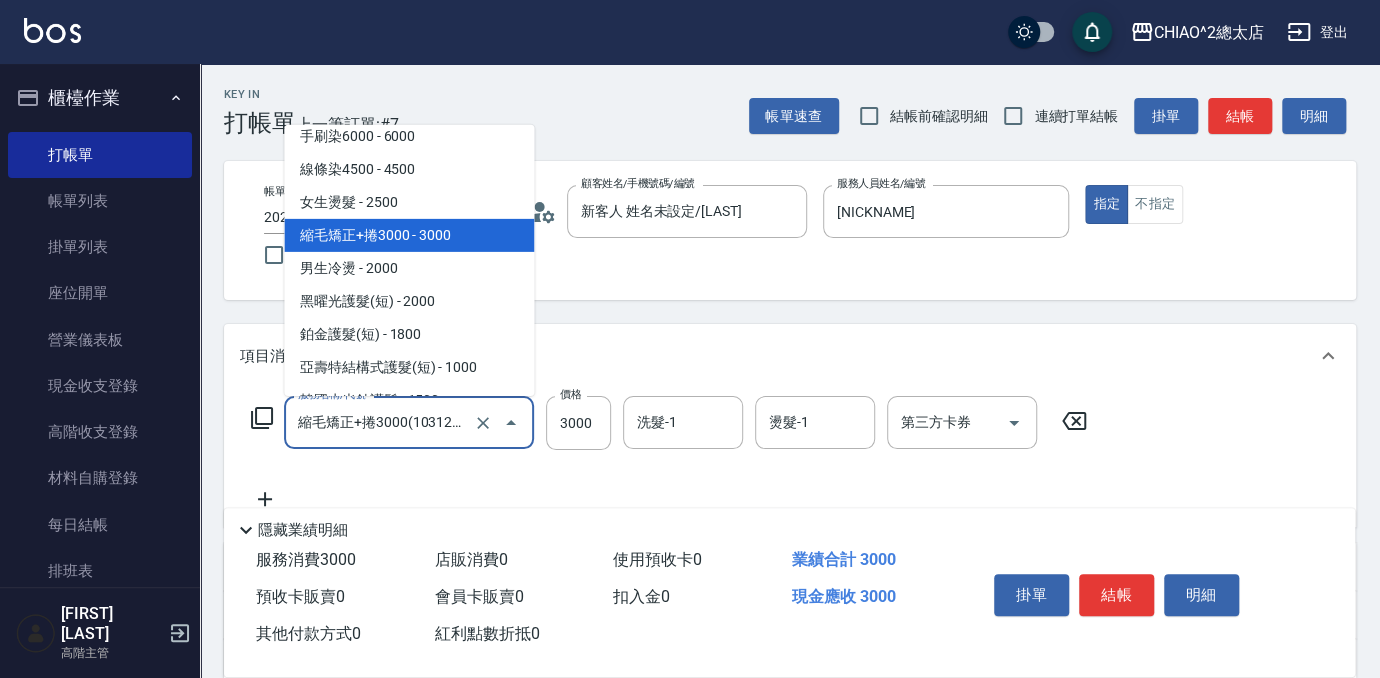 scroll, scrollTop: 232, scrollLeft: 0, axis: vertical 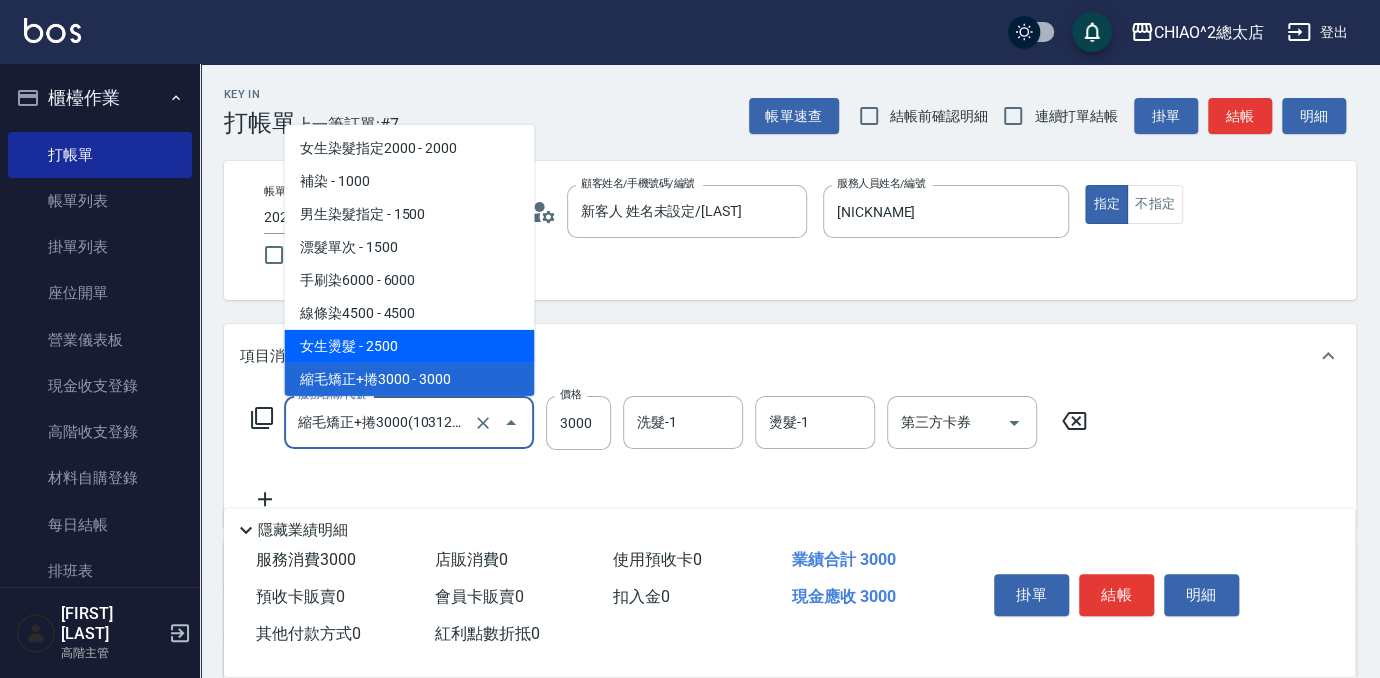 click on "女生燙髮 - 2500" at bounding box center [409, 346] 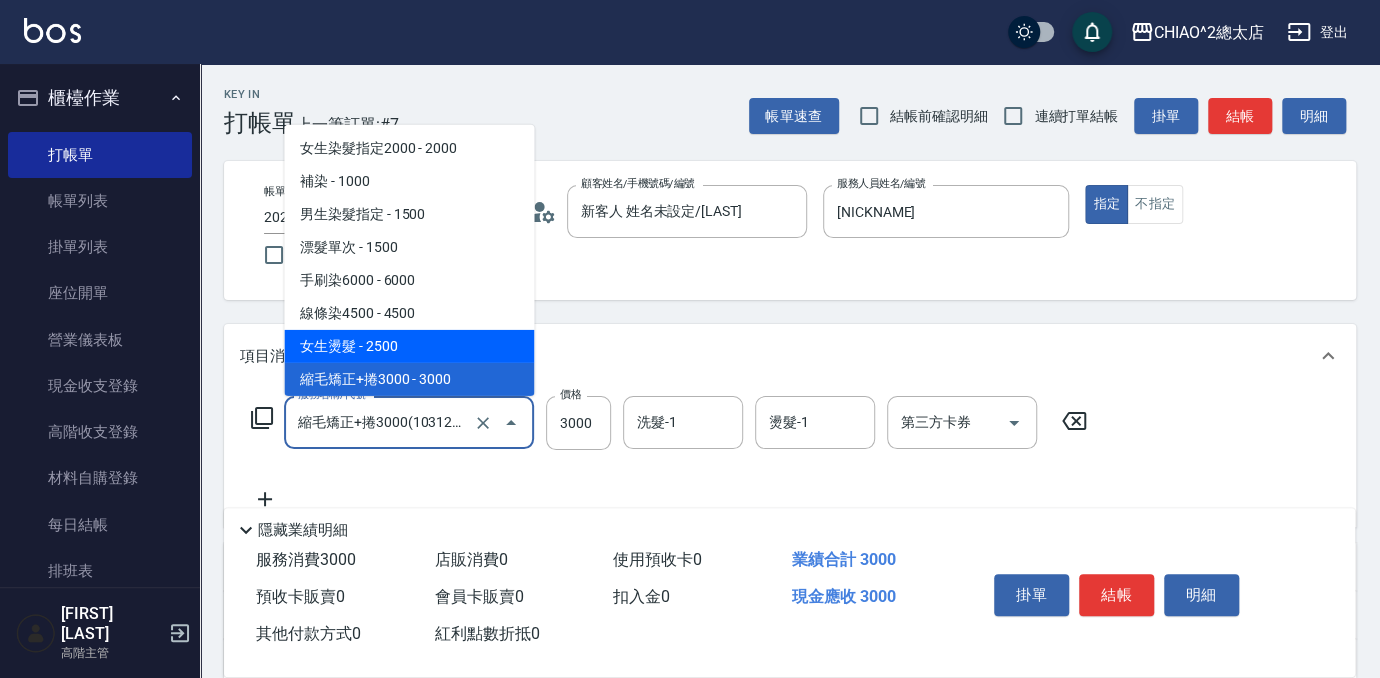type on "女生燙髮(103122)" 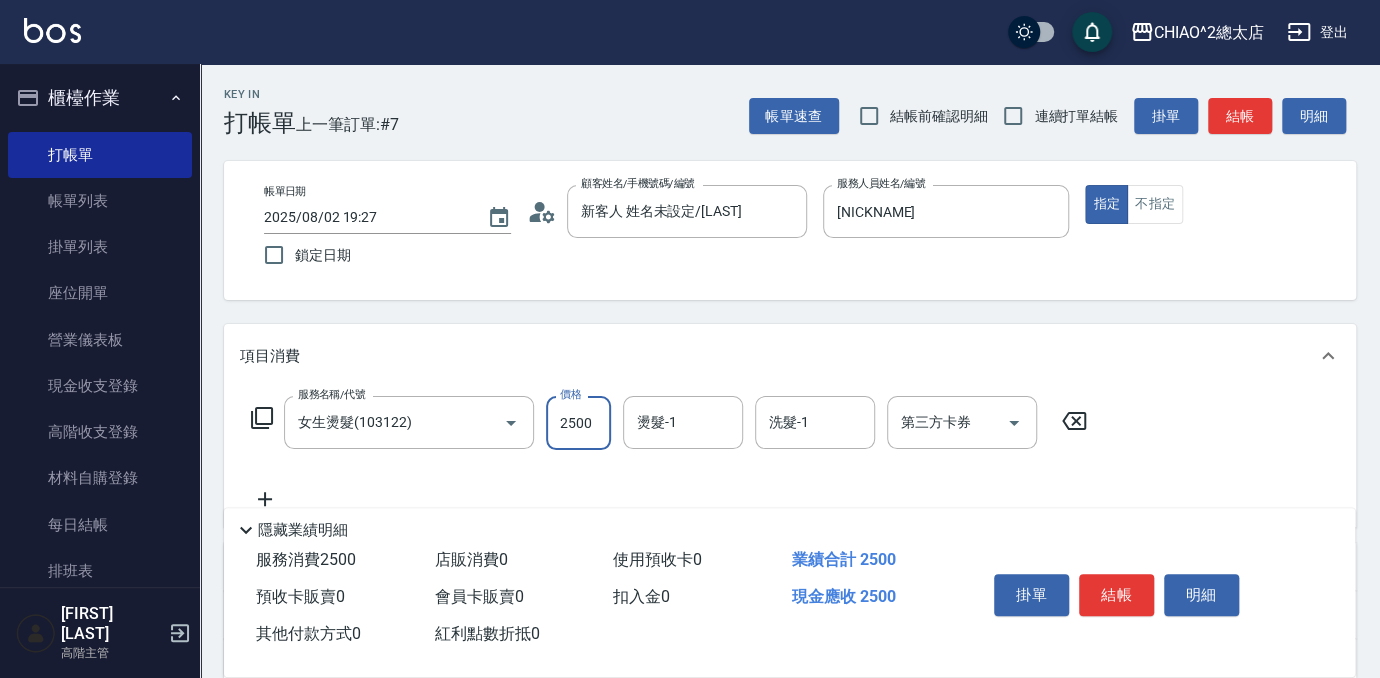 click on "2500" at bounding box center (578, 423) 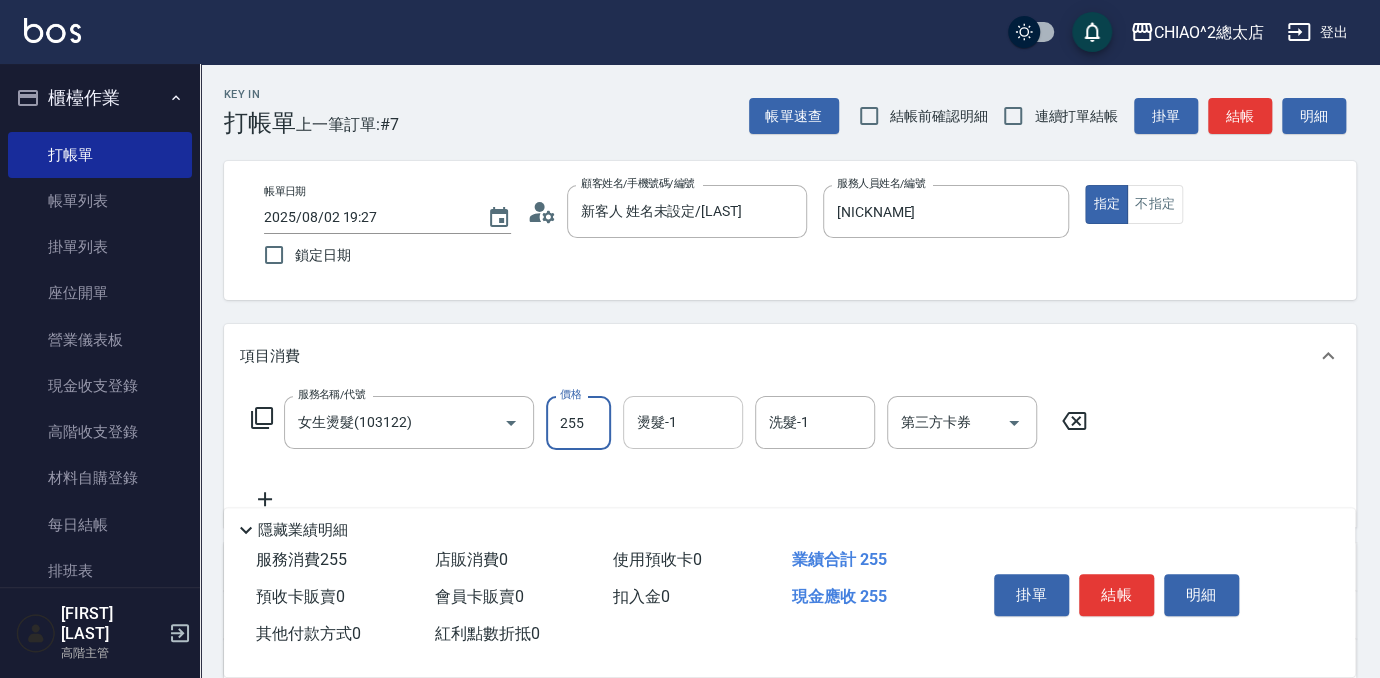 type on "2550" 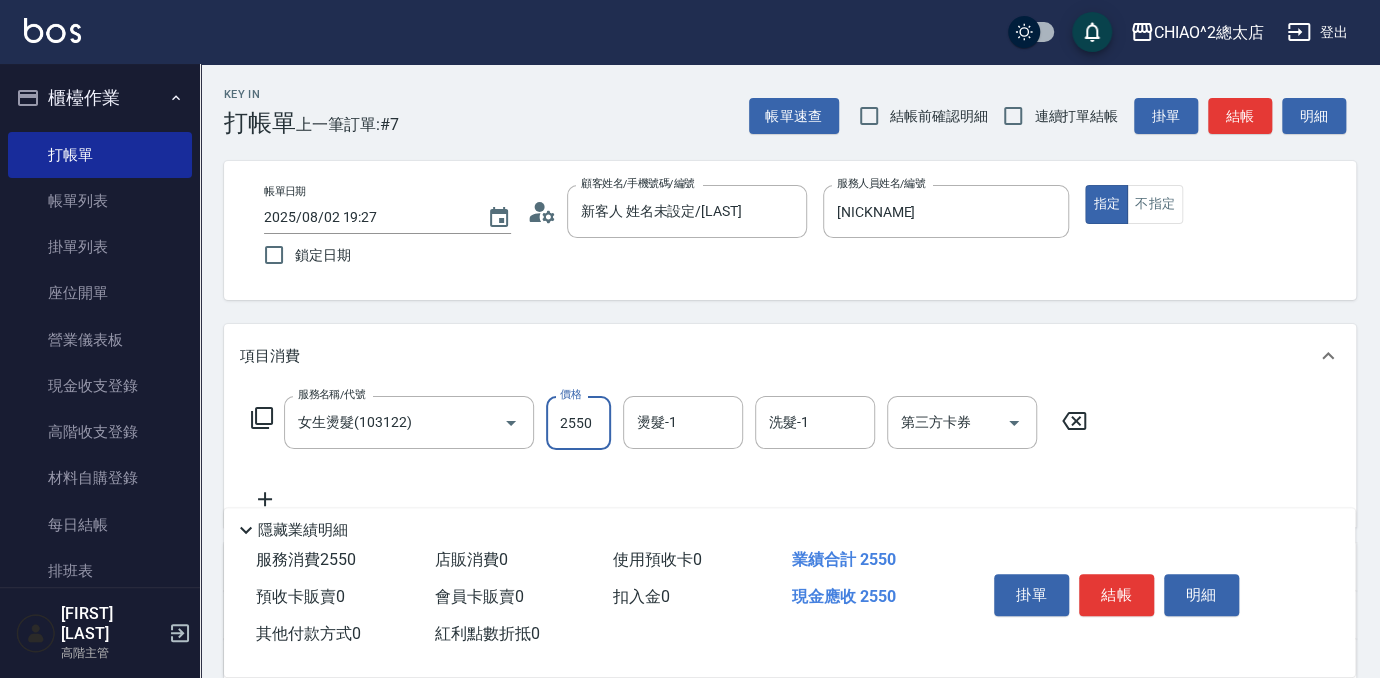 scroll, scrollTop: 272, scrollLeft: 0, axis: vertical 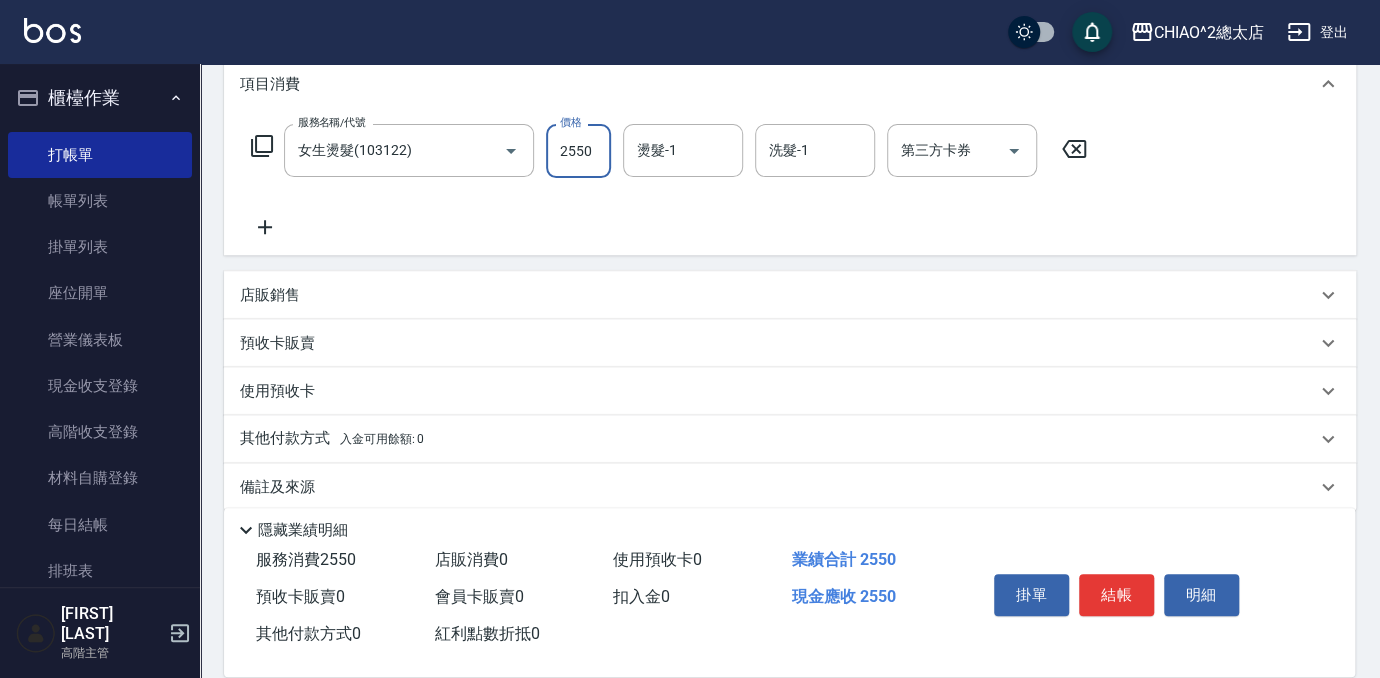 click 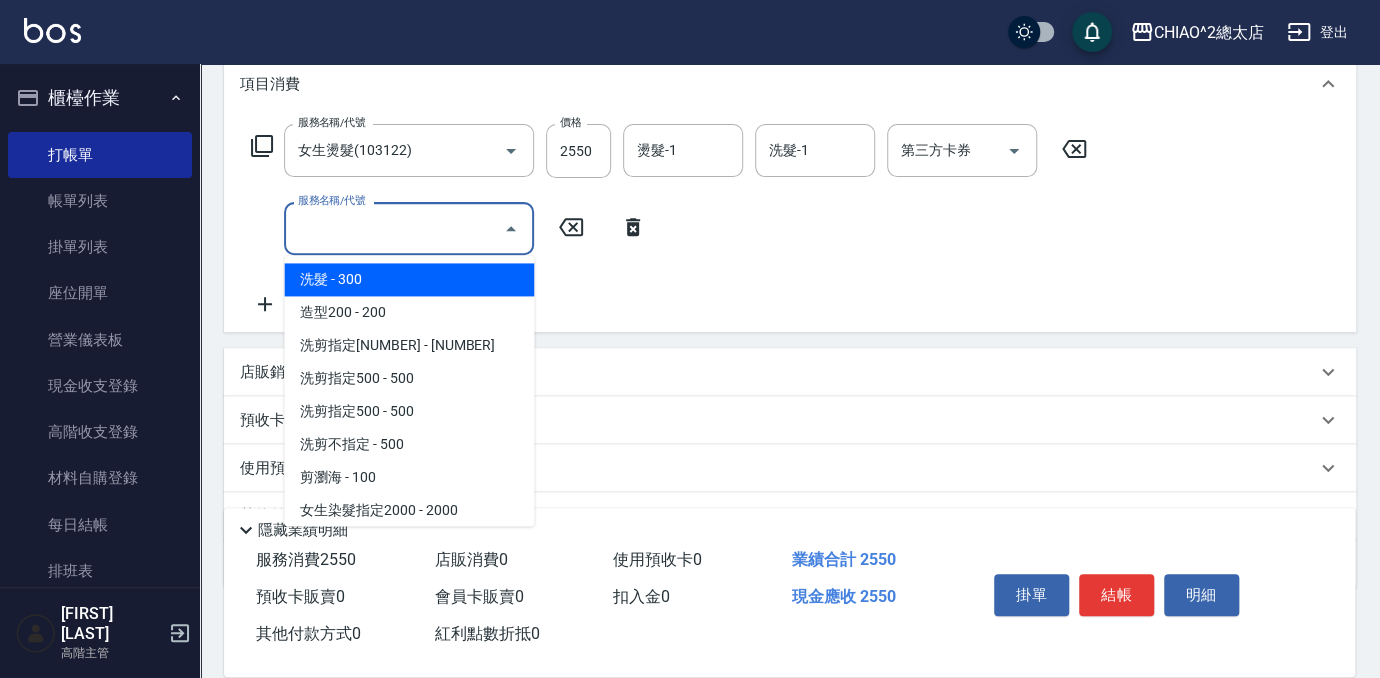 click on "服務名稱/代號" at bounding box center [394, 228] 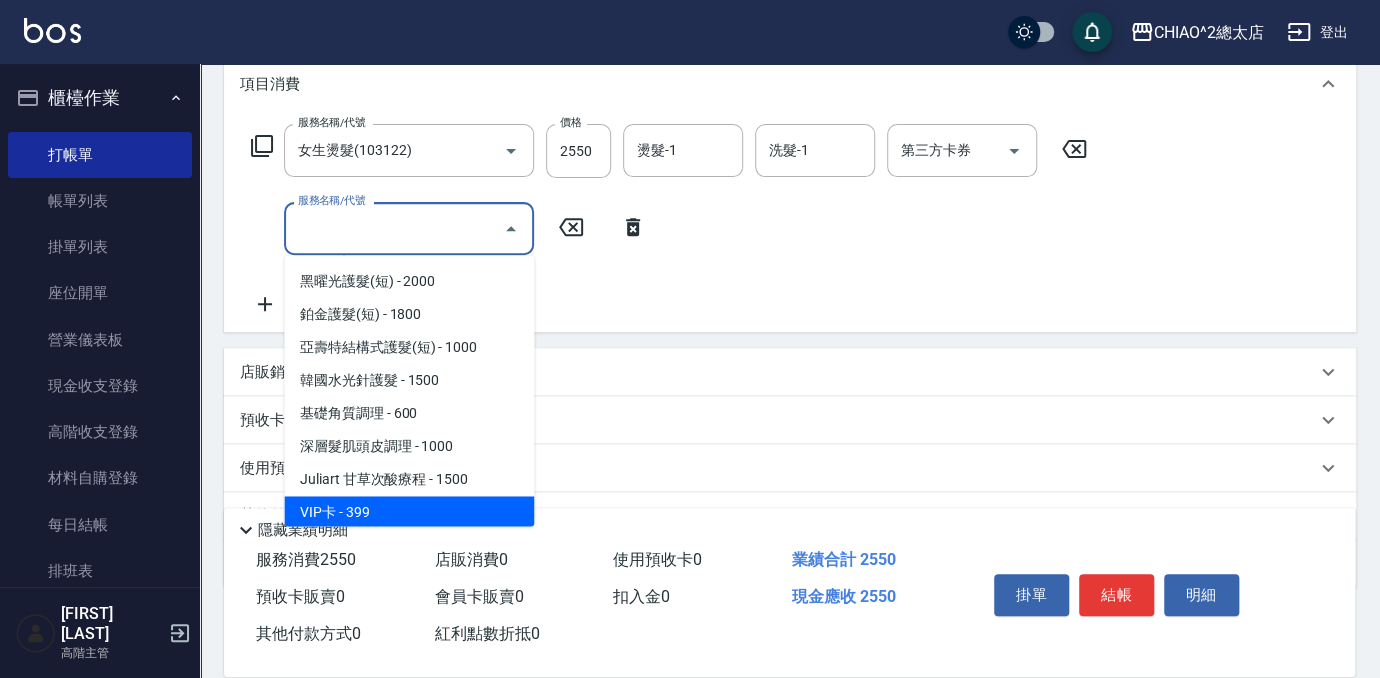 scroll, scrollTop: 636, scrollLeft: 0, axis: vertical 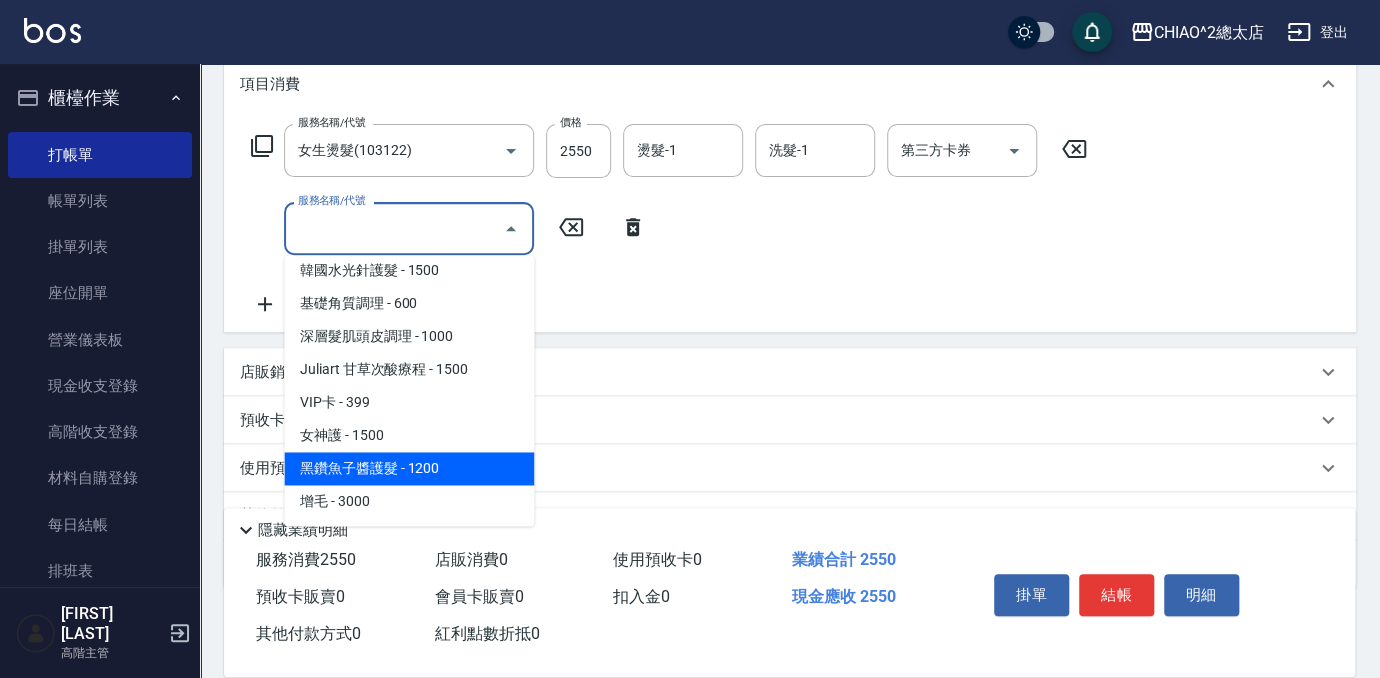 click on "黑鑽魚子醬護髮 - 1200" at bounding box center [409, 468] 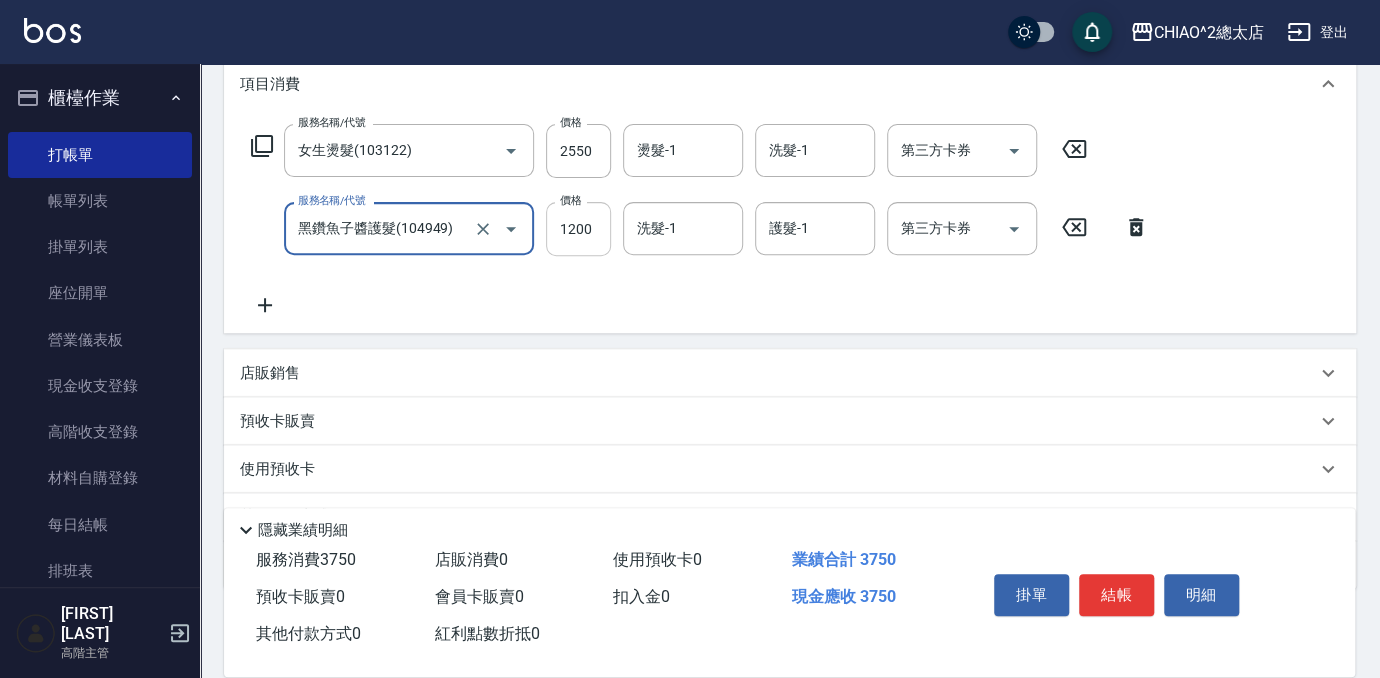 click on "1200" at bounding box center [578, 229] 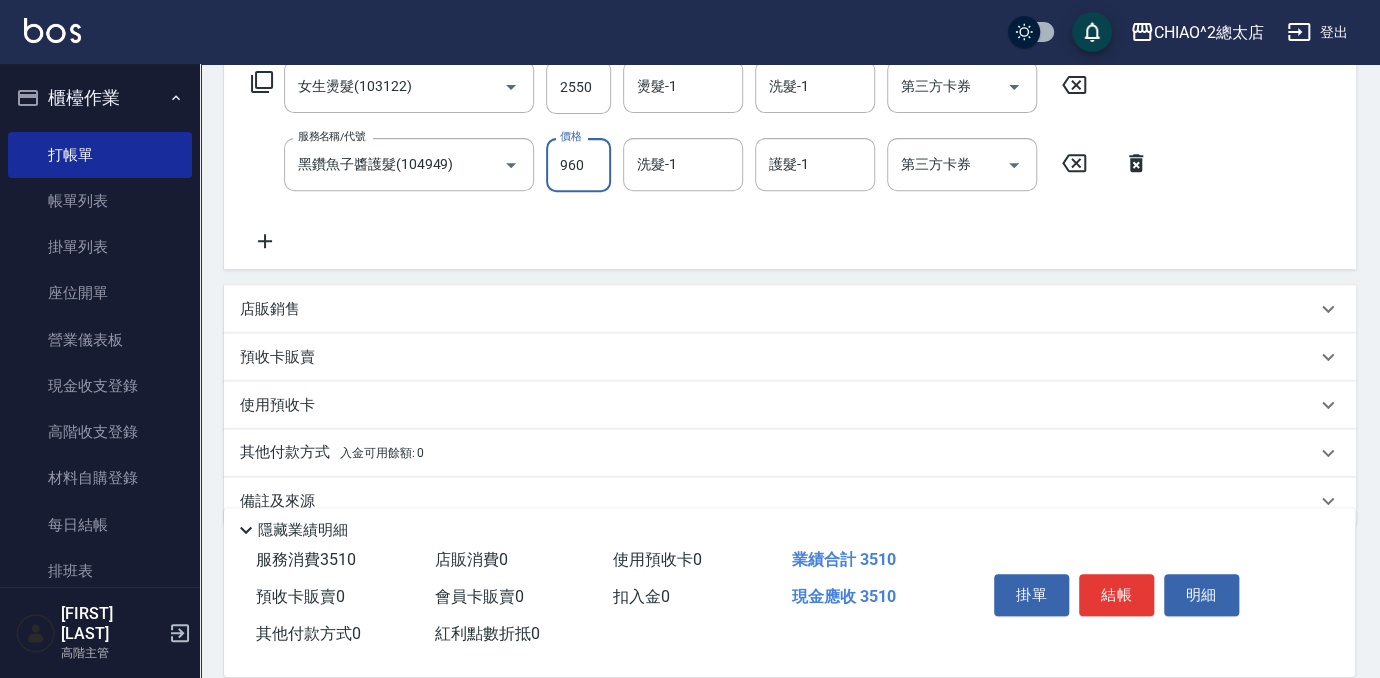 scroll, scrollTop: 363, scrollLeft: 0, axis: vertical 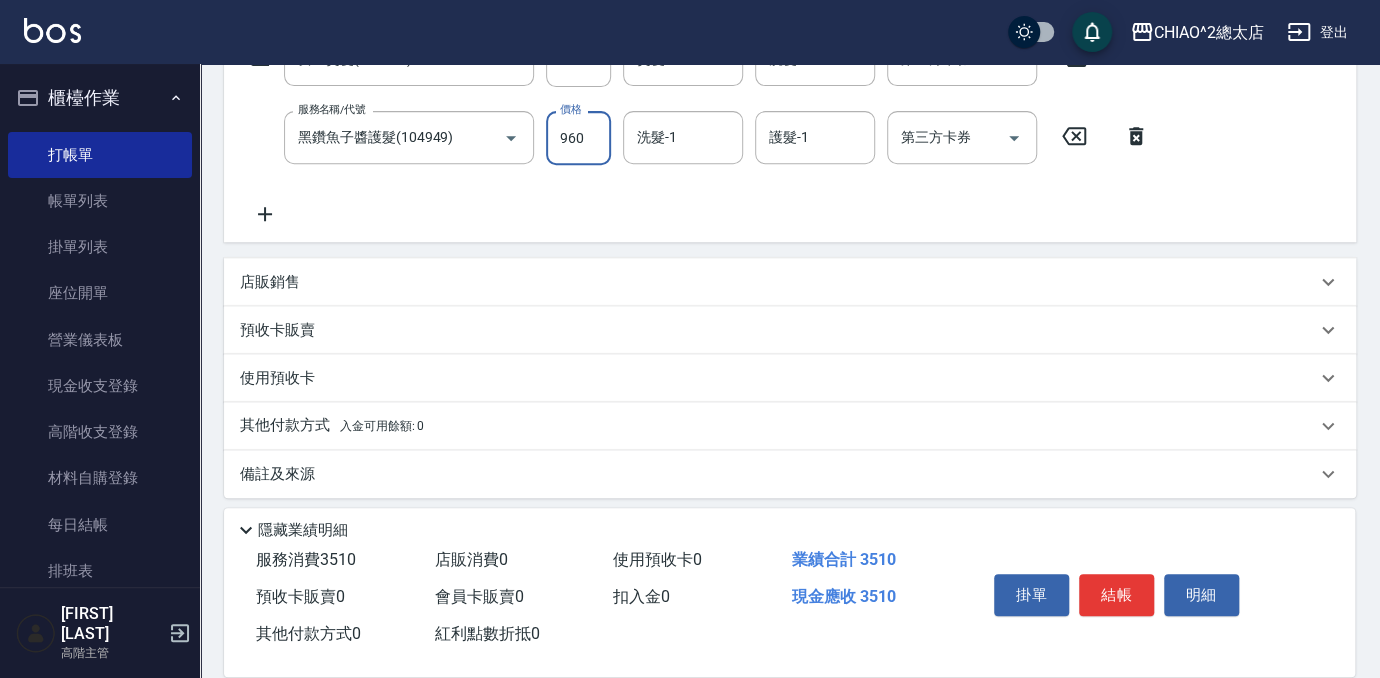 type on "960" 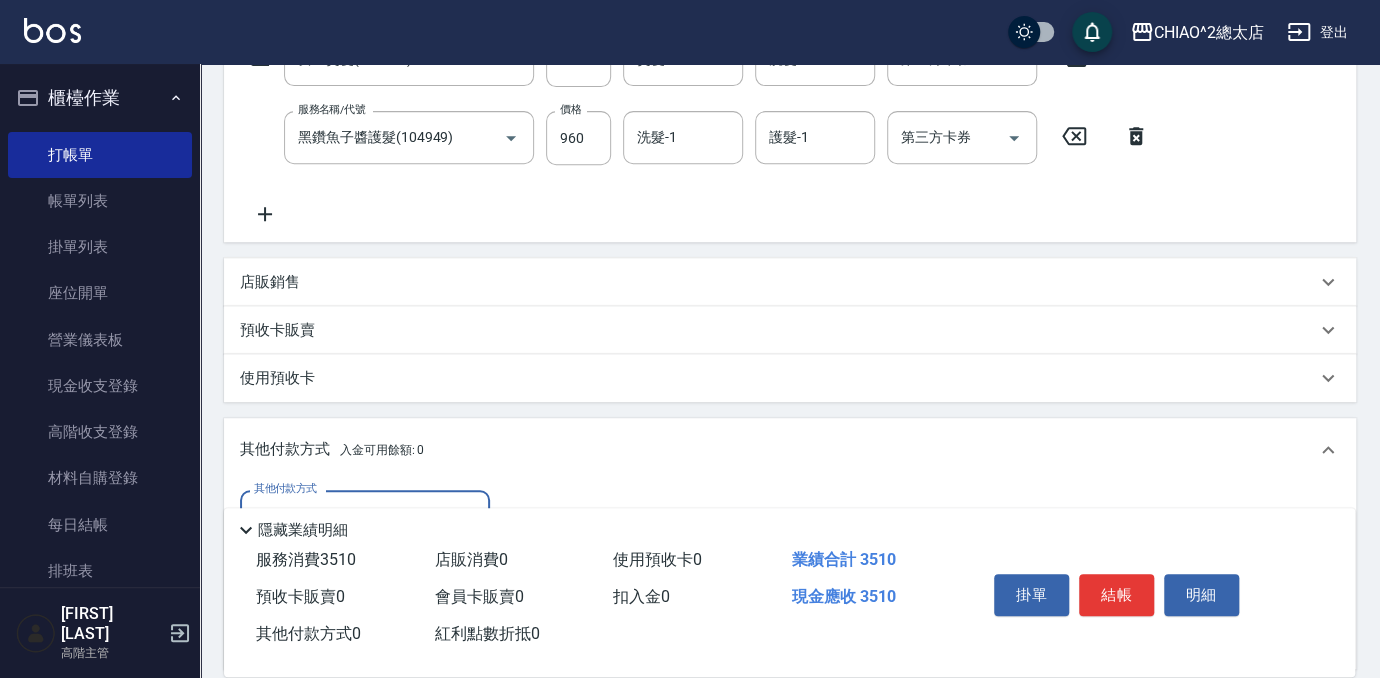 scroll, scrollTop: 0, scrollLeft: 0, axis: both 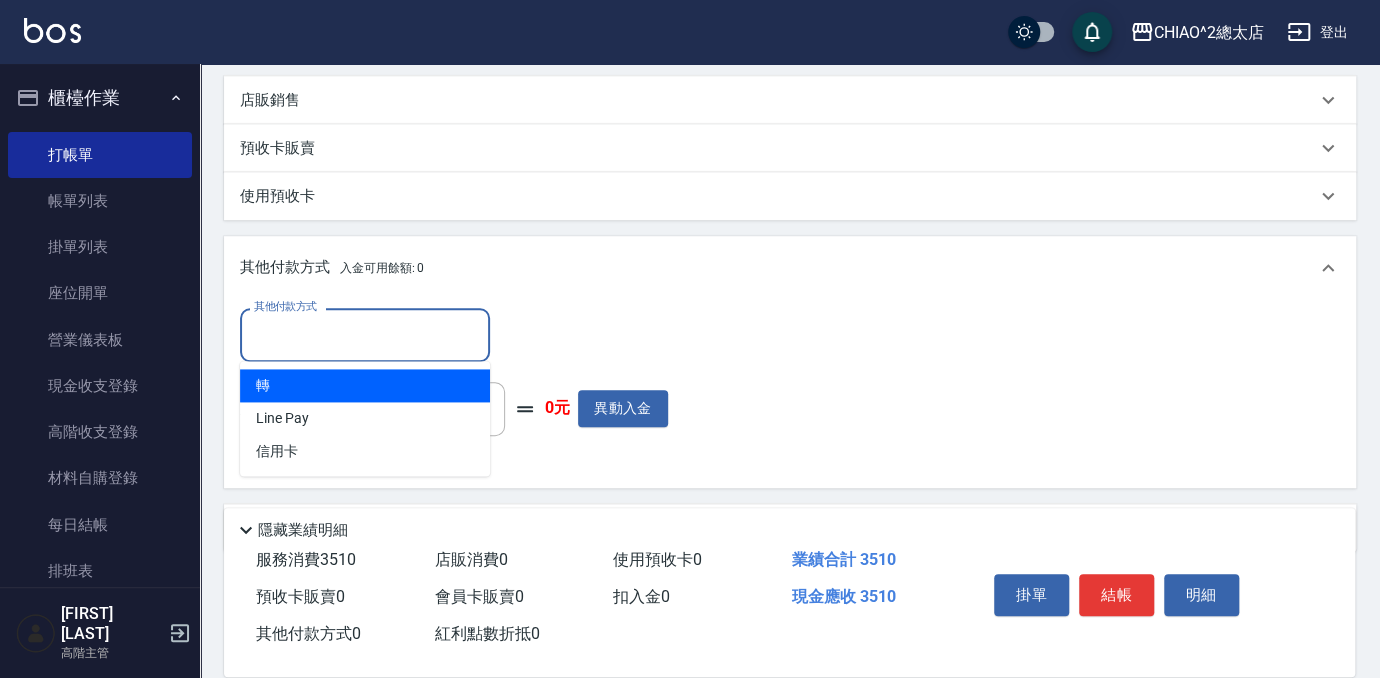 click on "其他付款方式" at bounding box center [365, 334] 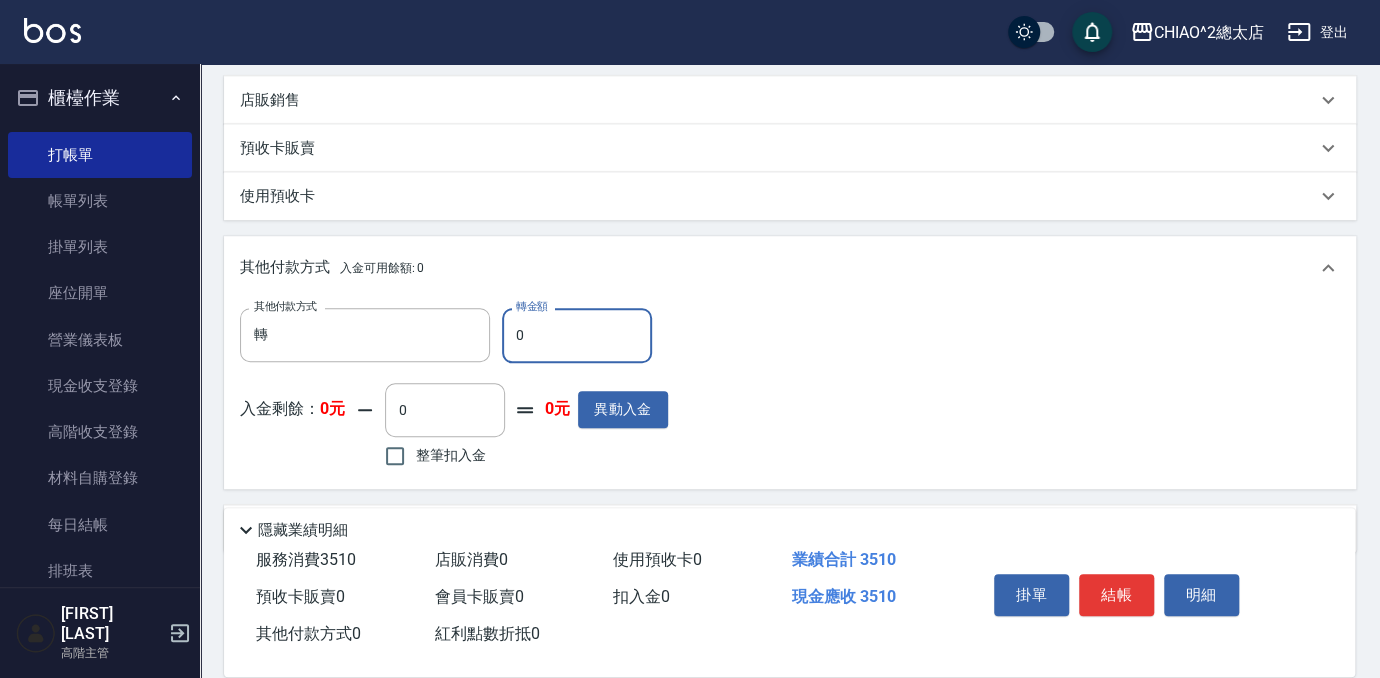 click on "0" at bounding box center (577, 335) 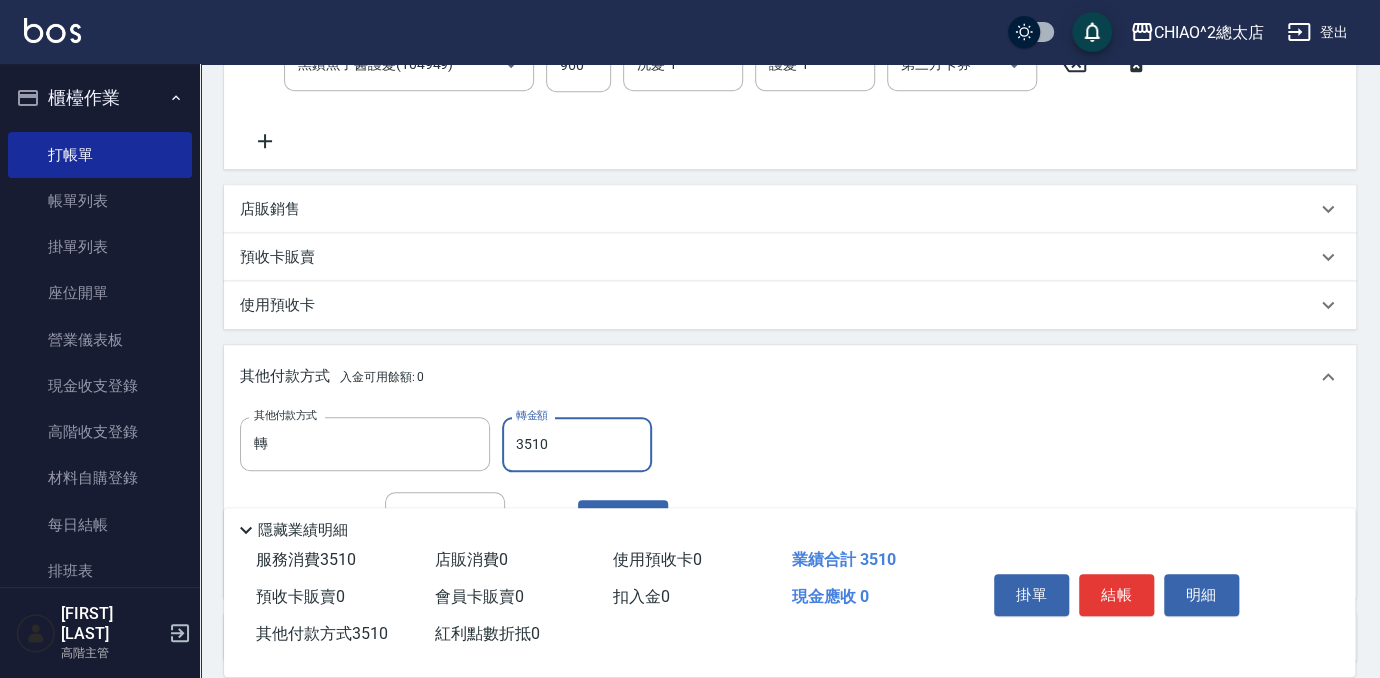 scroll, scrollTop: 545, scrollLeft: 0, axis: vertical 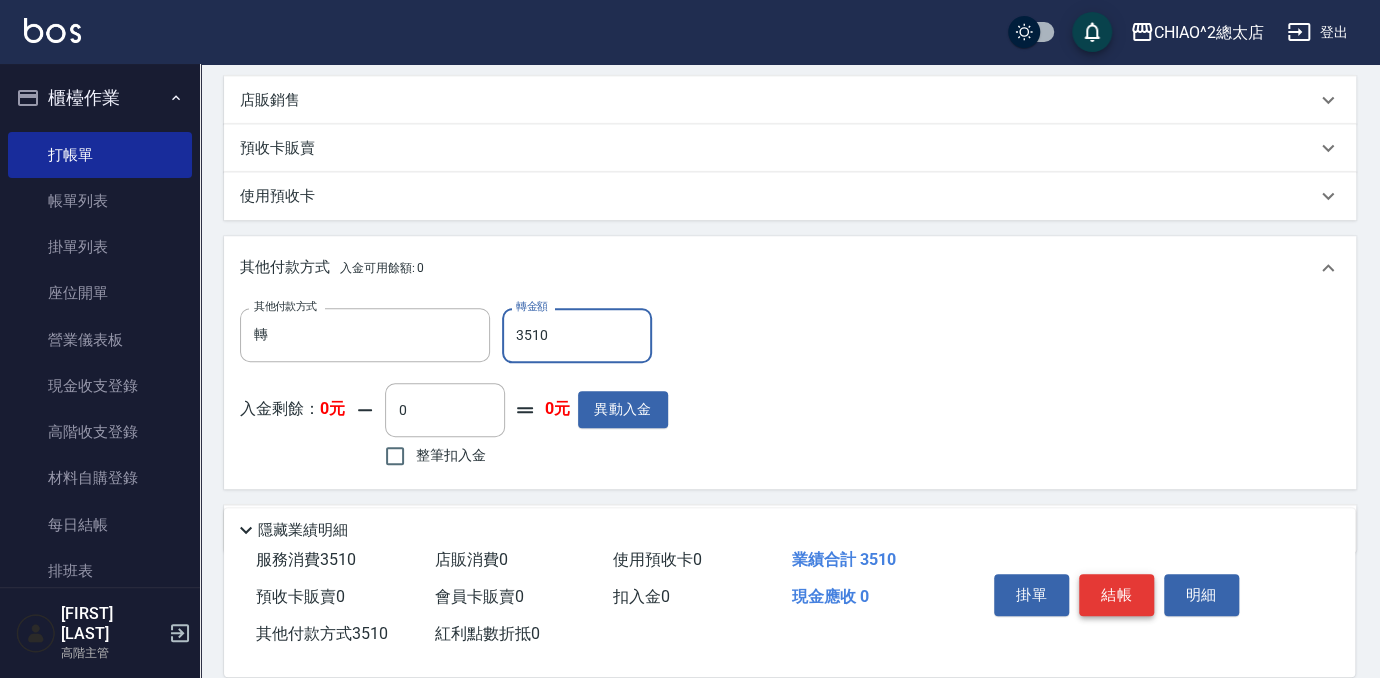 type on "3510" 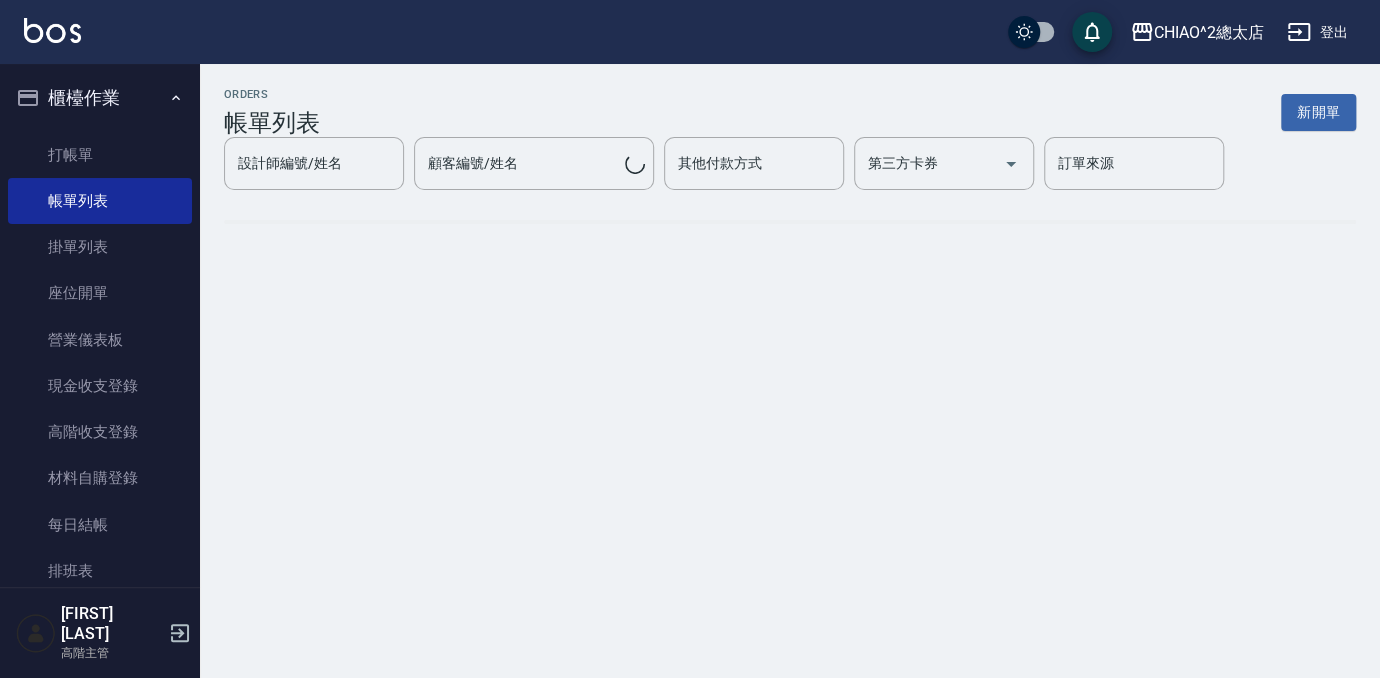 scroll, scrollTop: 0, scrollLeft: 0, axis: both 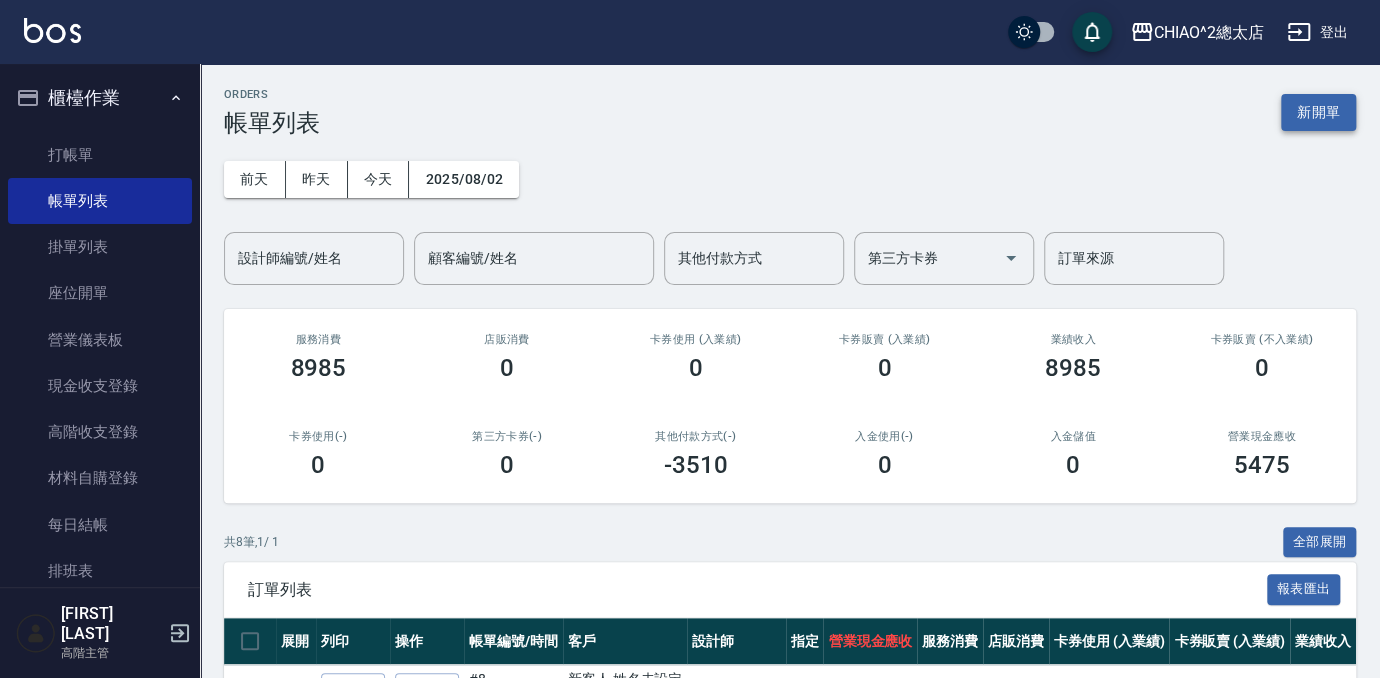 click on "新開單" at bounding box center [1318, 112] 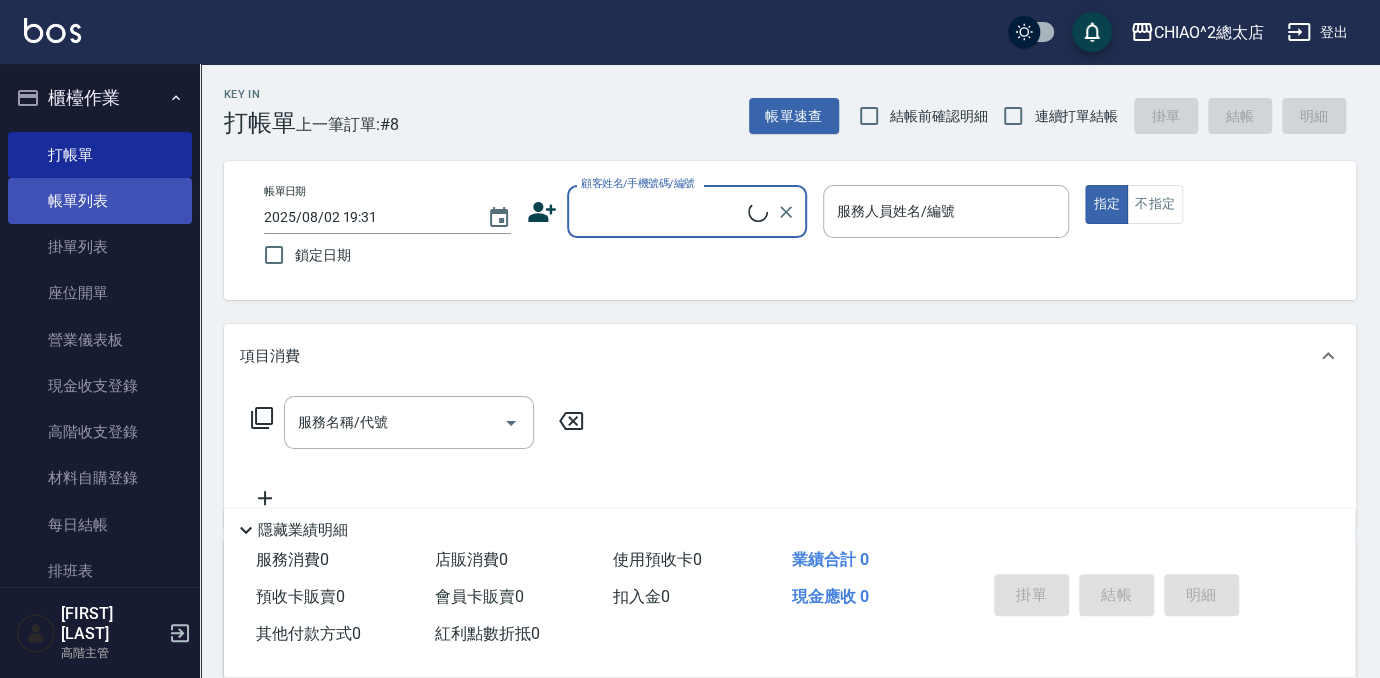 click on "帳單列表" at bounding box center (100, 201) 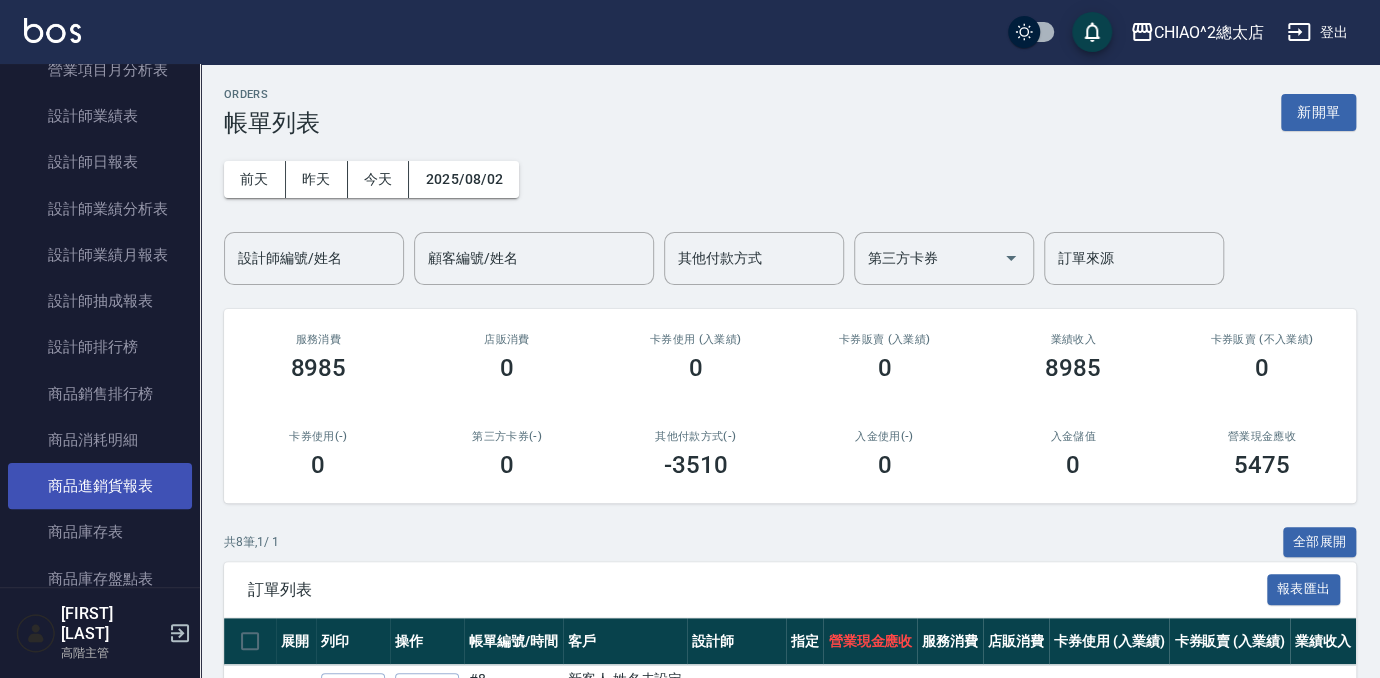 scroll, scrollTop: 1272, scrollLeft: 0, axis: vertical 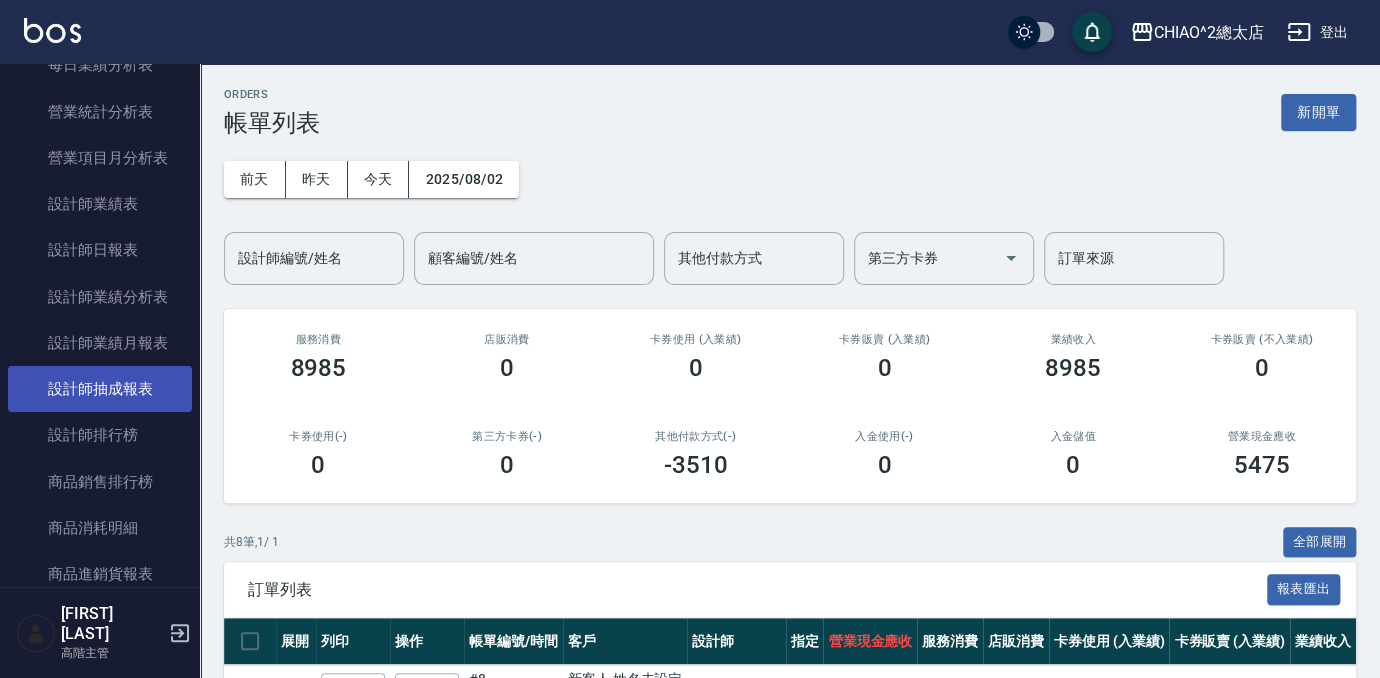 click on "設計師抽成報表" at bounding box center (100, 389) 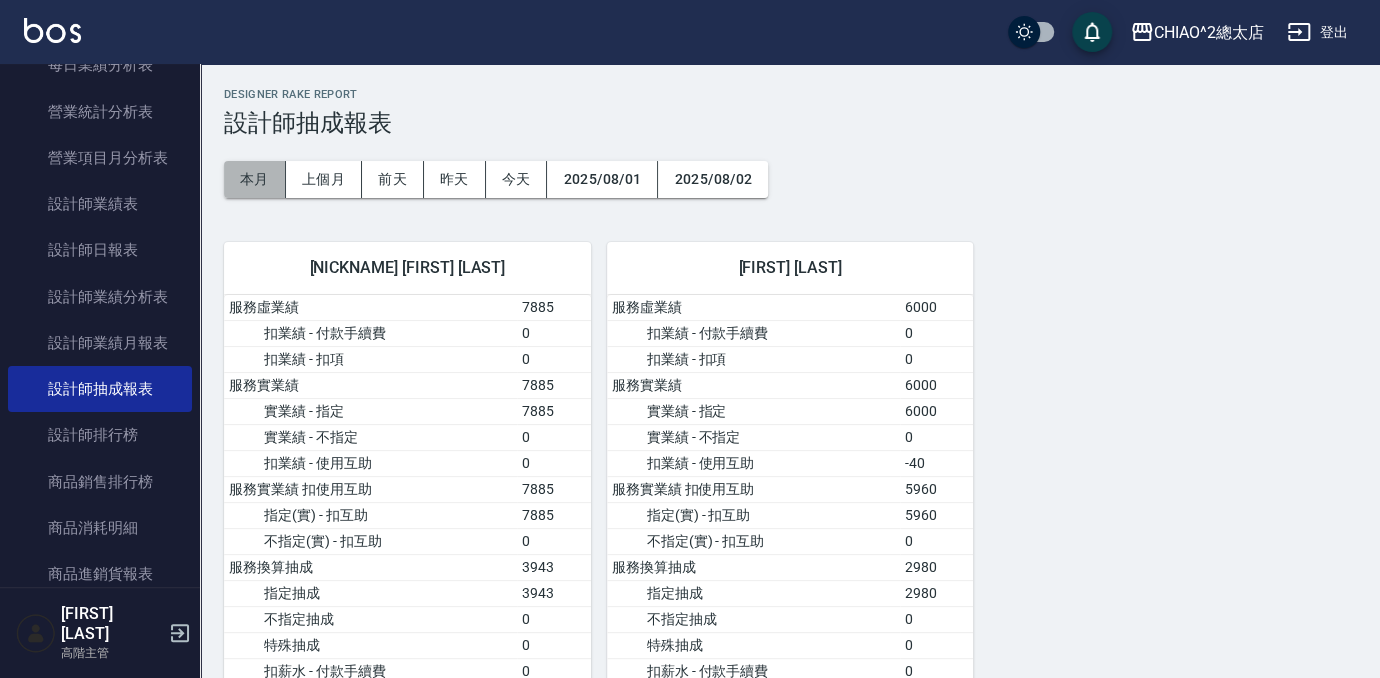 click on "本月" at bounding box center [255, 179] 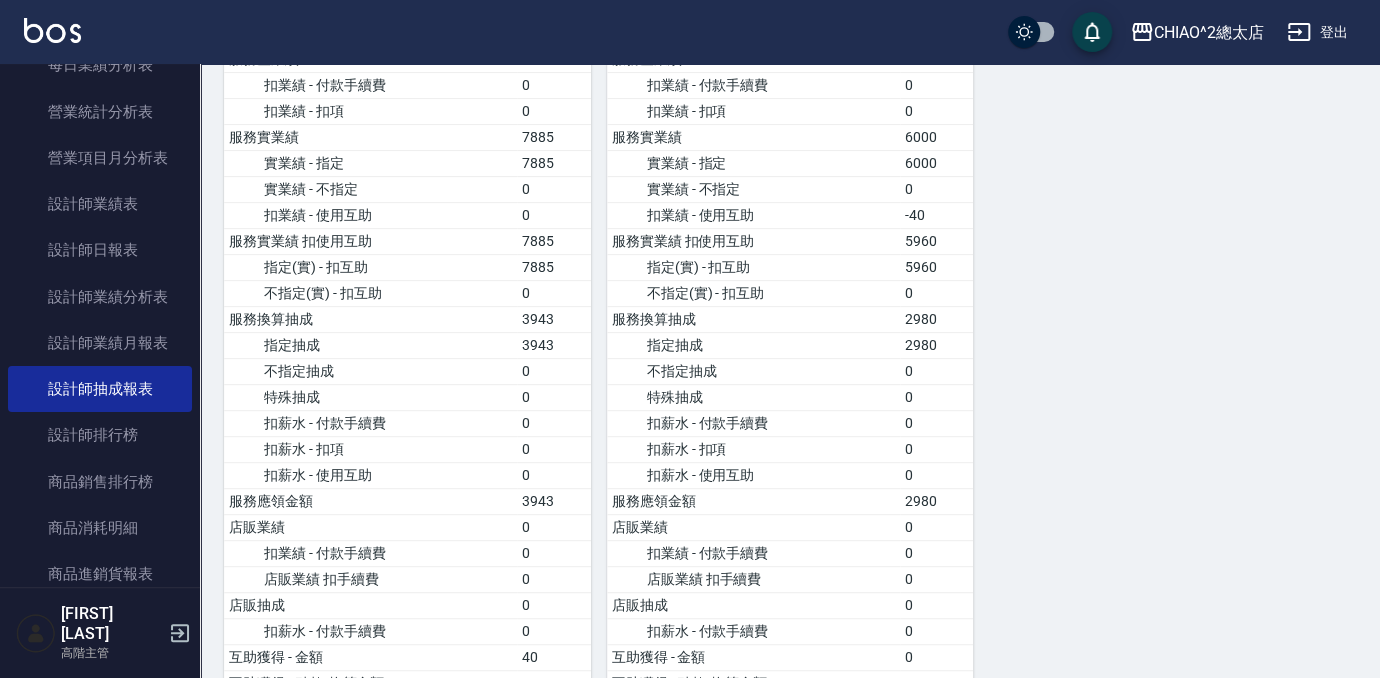 scroll, scrollTop: 429, scrollLeft: 0, axis: vertical 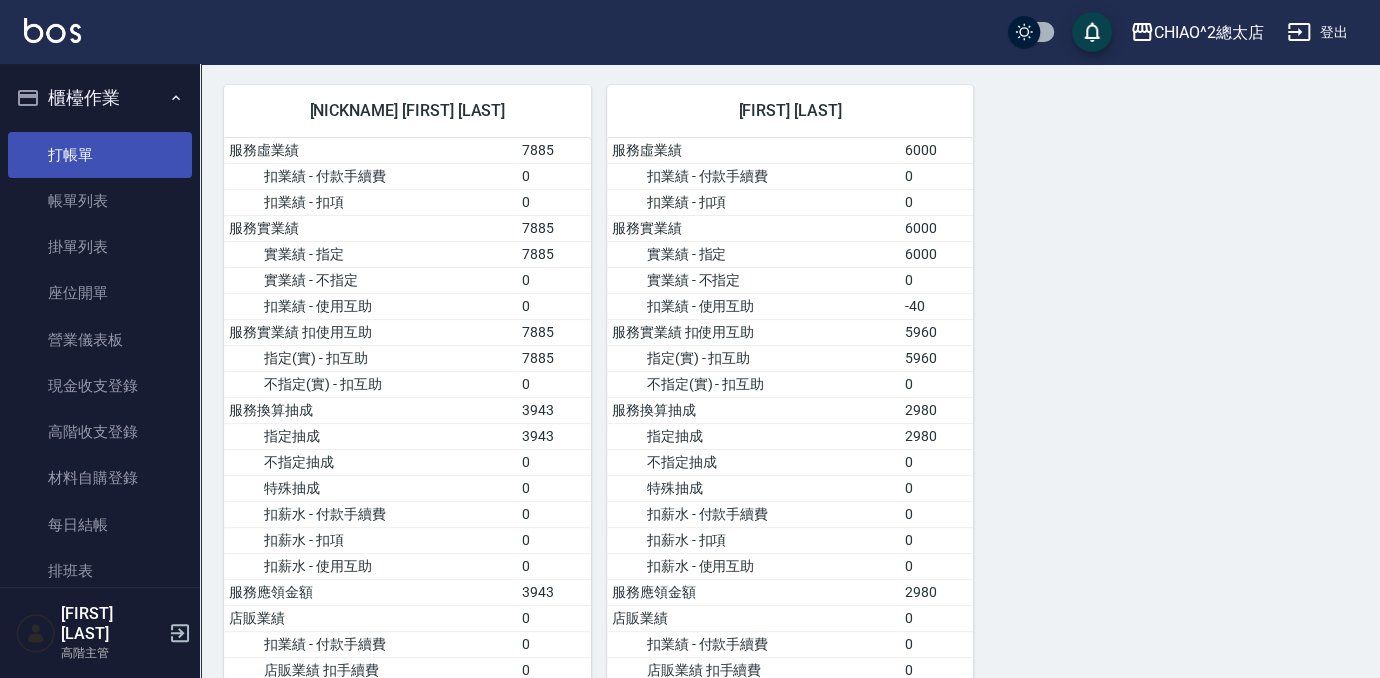 click on "打帳單" at bounding box center [100, 155] 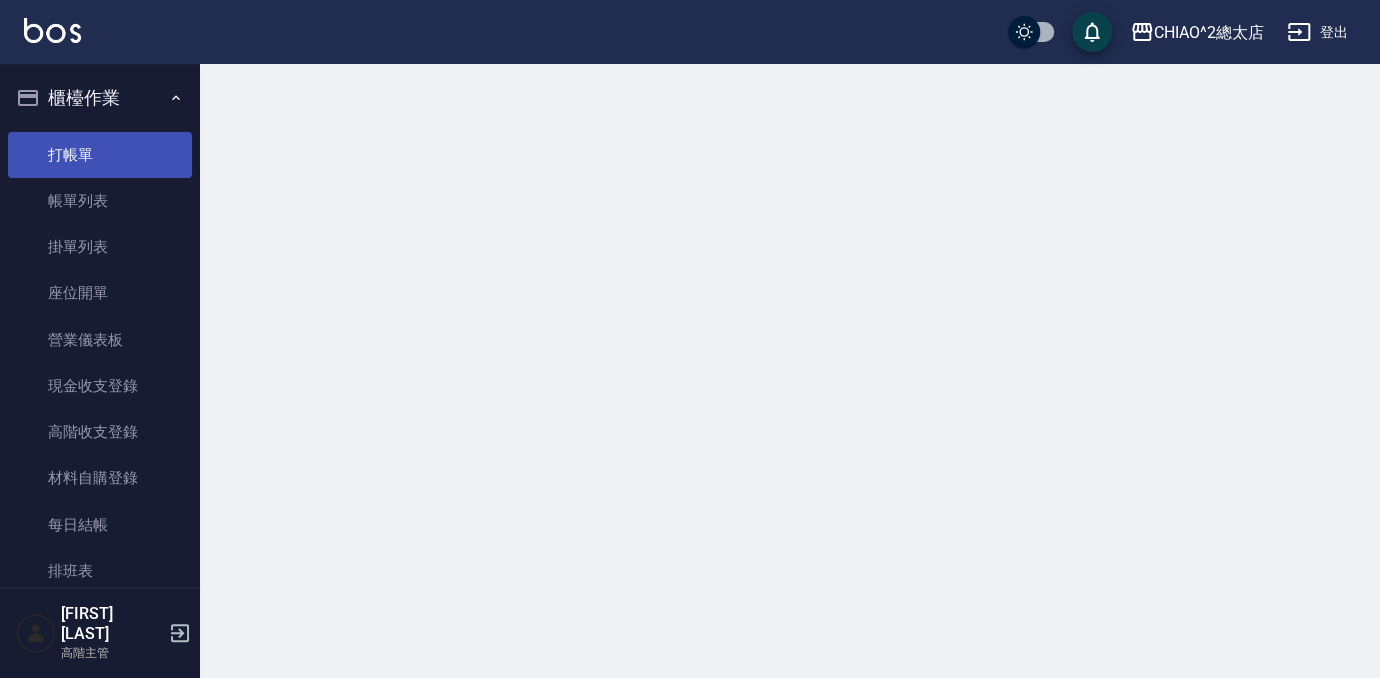 scroll, scrollTop: 0, scrollLeft: 0, axis: both 